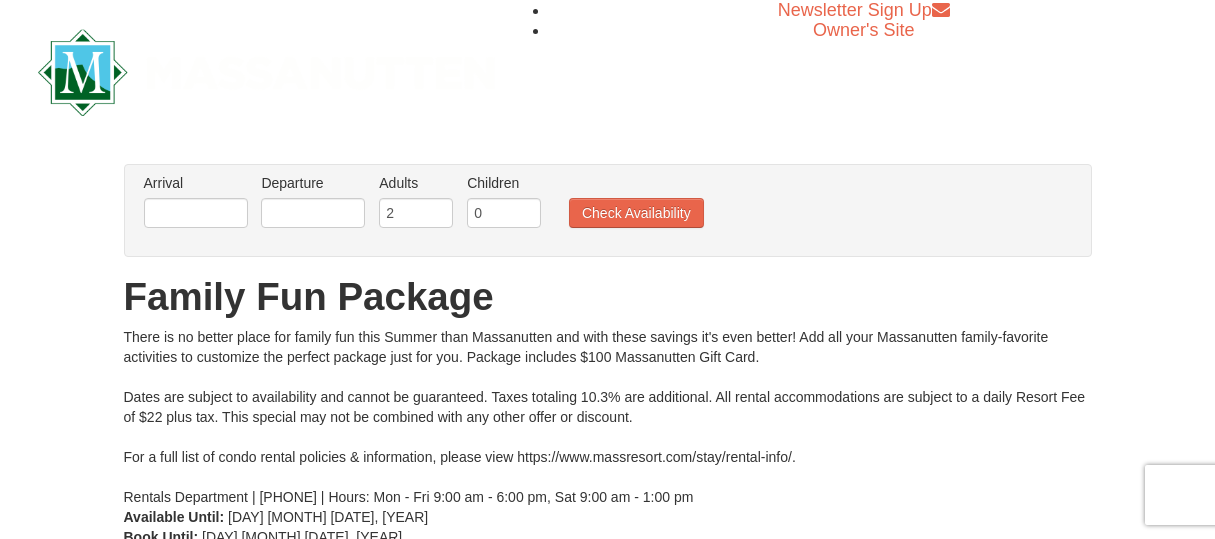 scroll, scrollTop: 0, scrollLeft: 0, axis: both 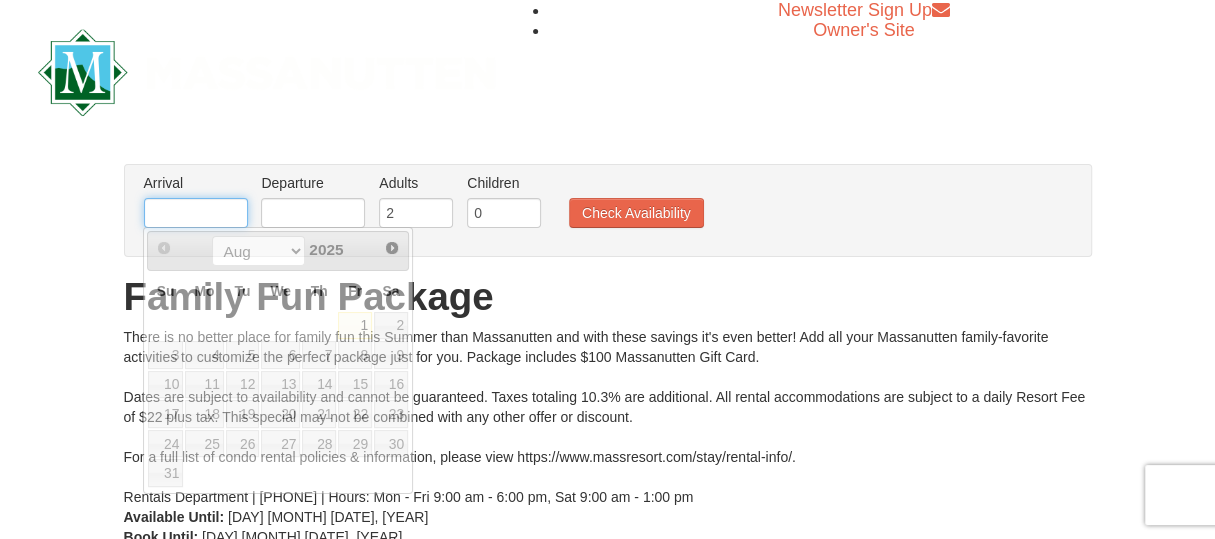 click at bounding box center (196, 213) 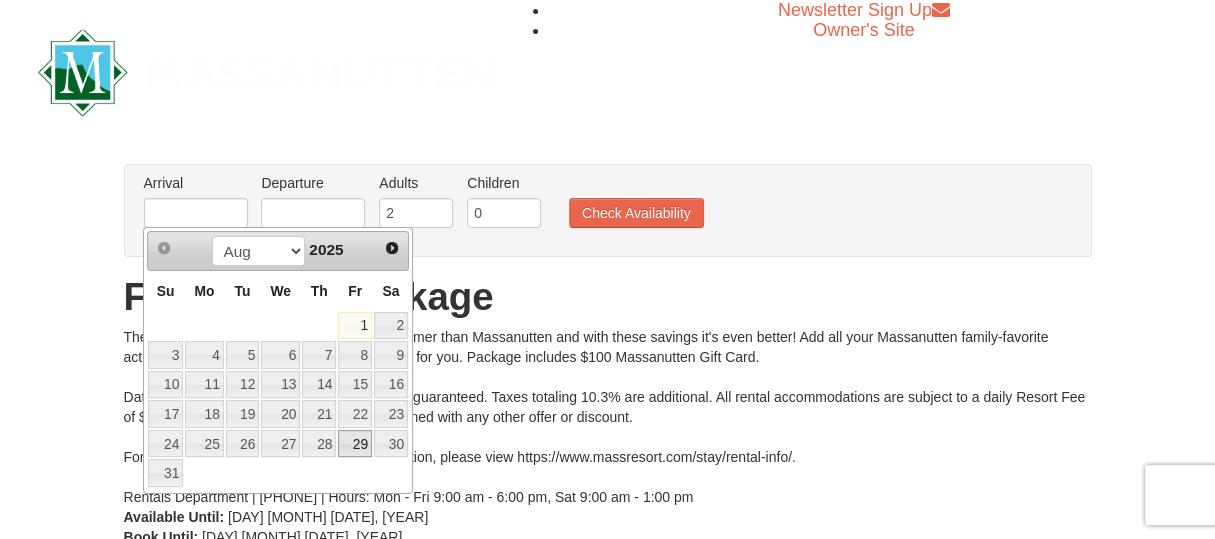 click on "29" at bounding box center [355, 444] 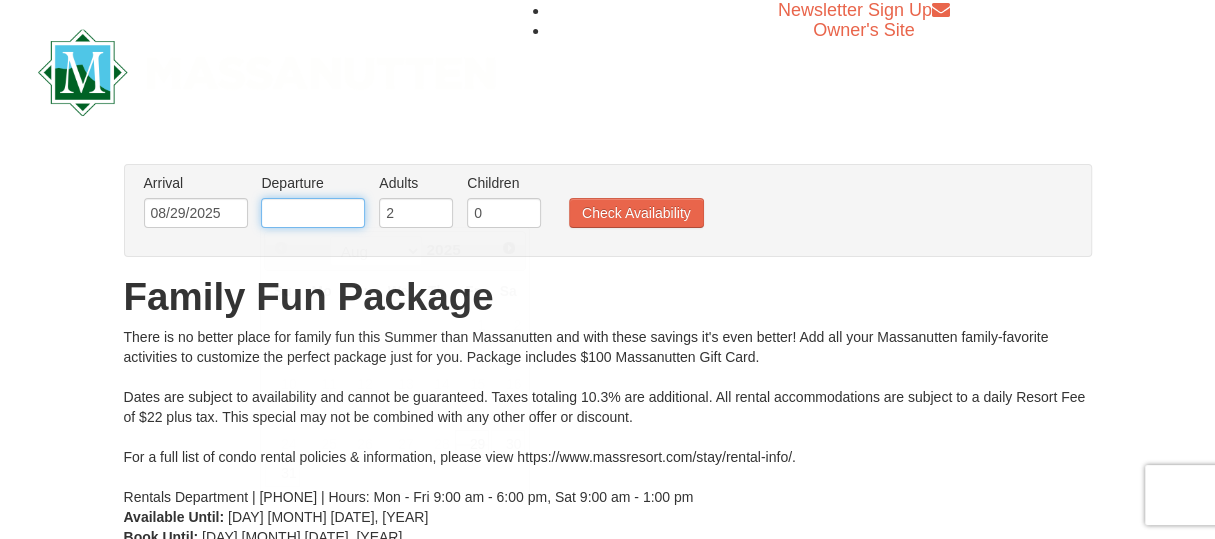 click at bounding box center [313, 213] 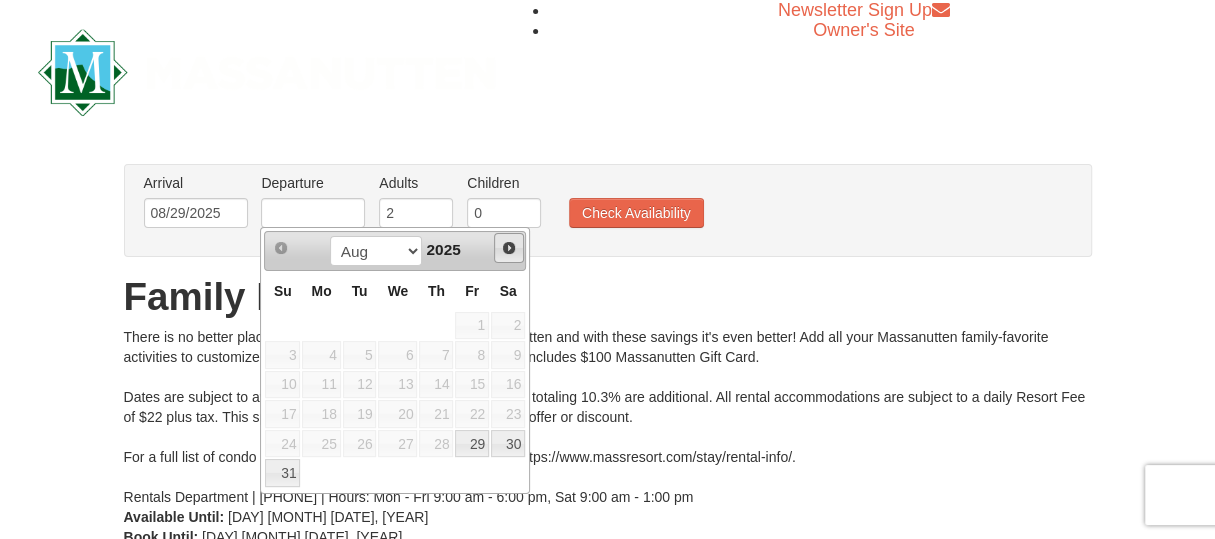 click on "Next" at bounding box center (509, 248) 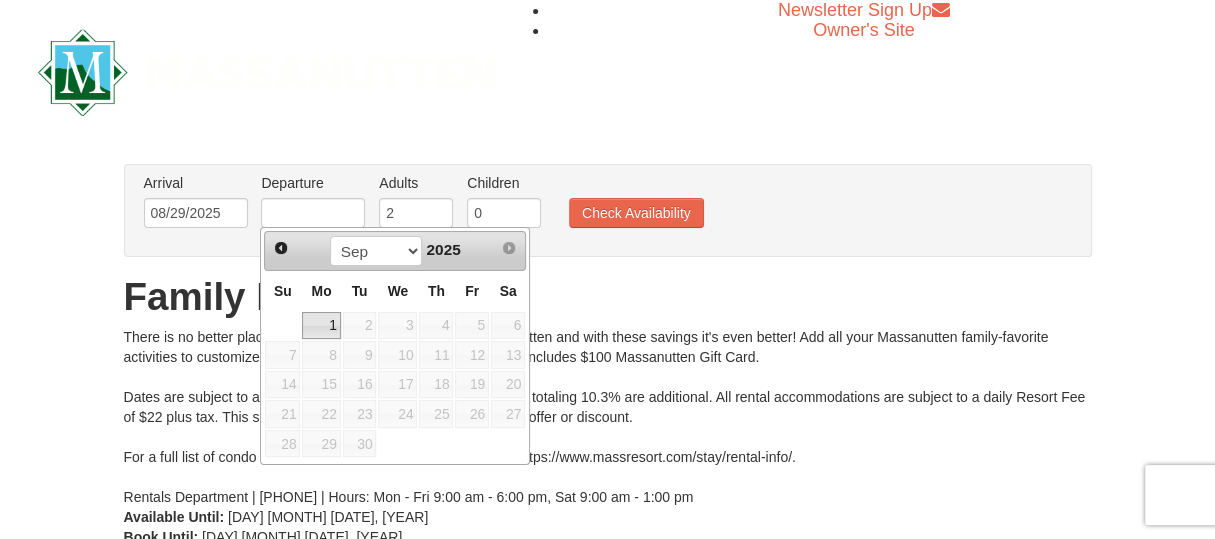 click on "1" at bounding box center [321, 326] 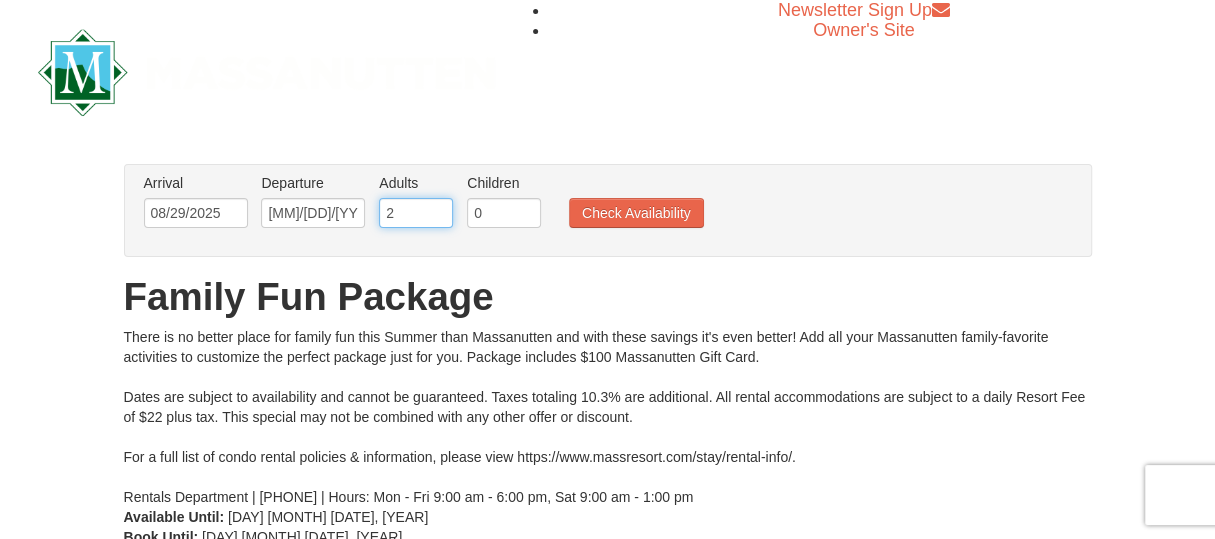 click on "2" at bounding box center (416, 213) 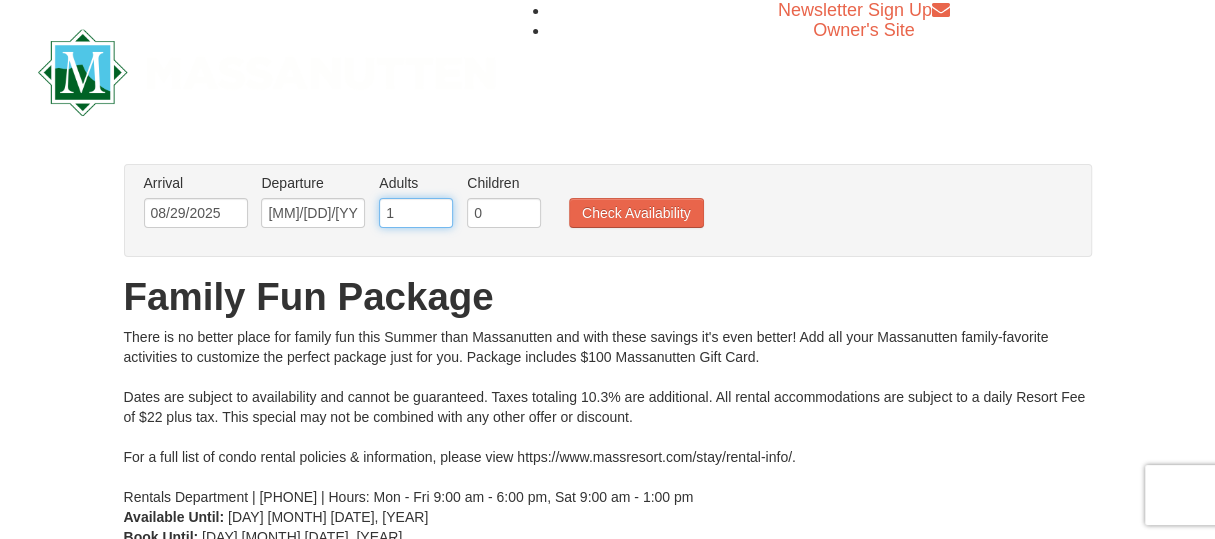type on "1" 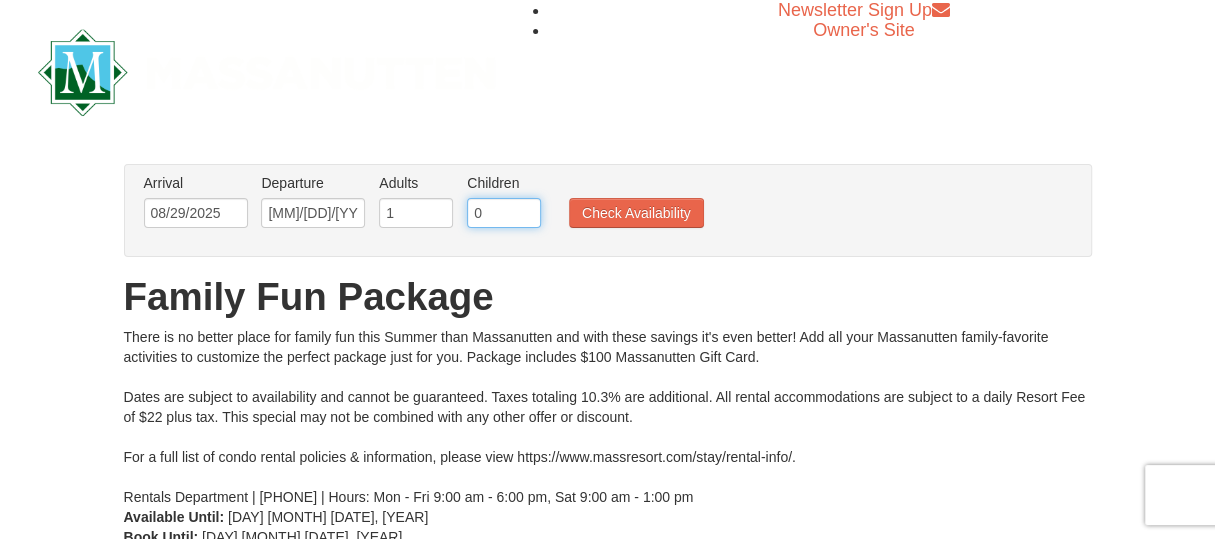 click on "0" at bounding box center [504, 213] 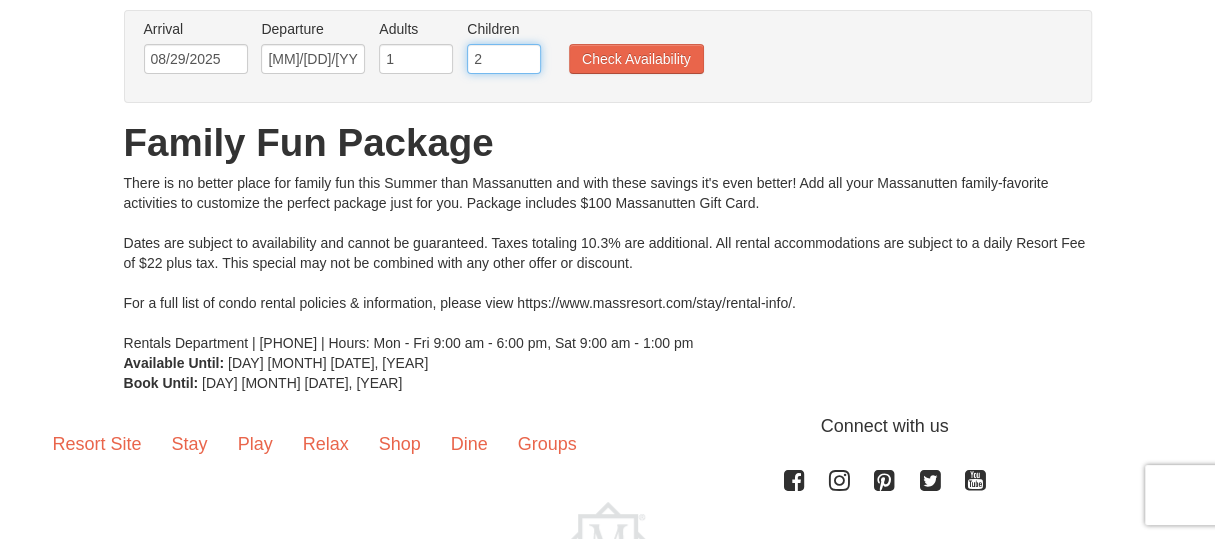 scroll, scrollTop: 0, scrollLeft: 0, axis: both 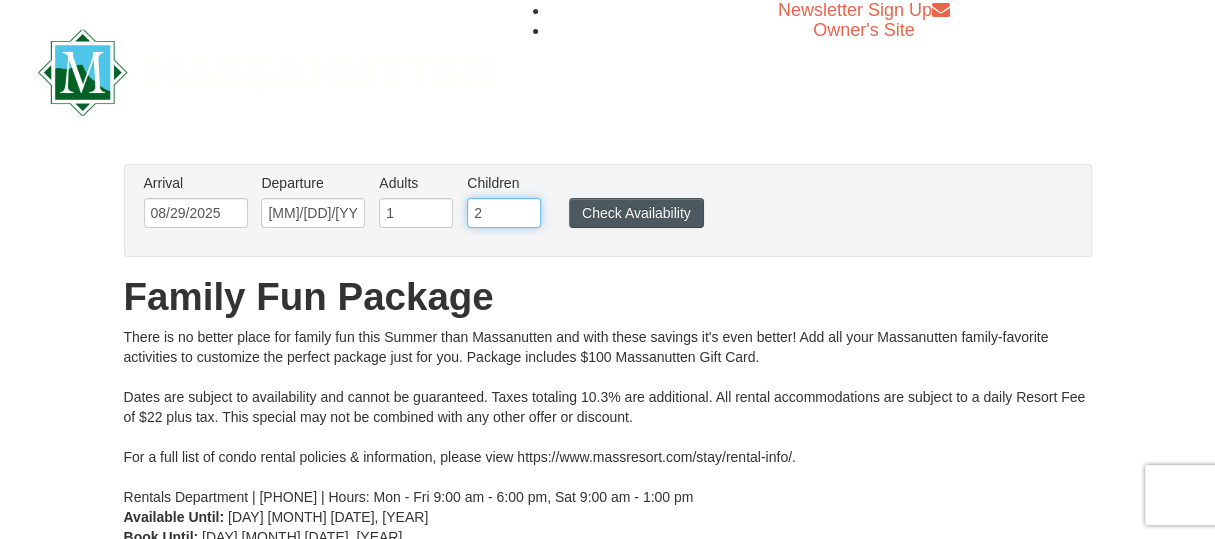 type on "2" 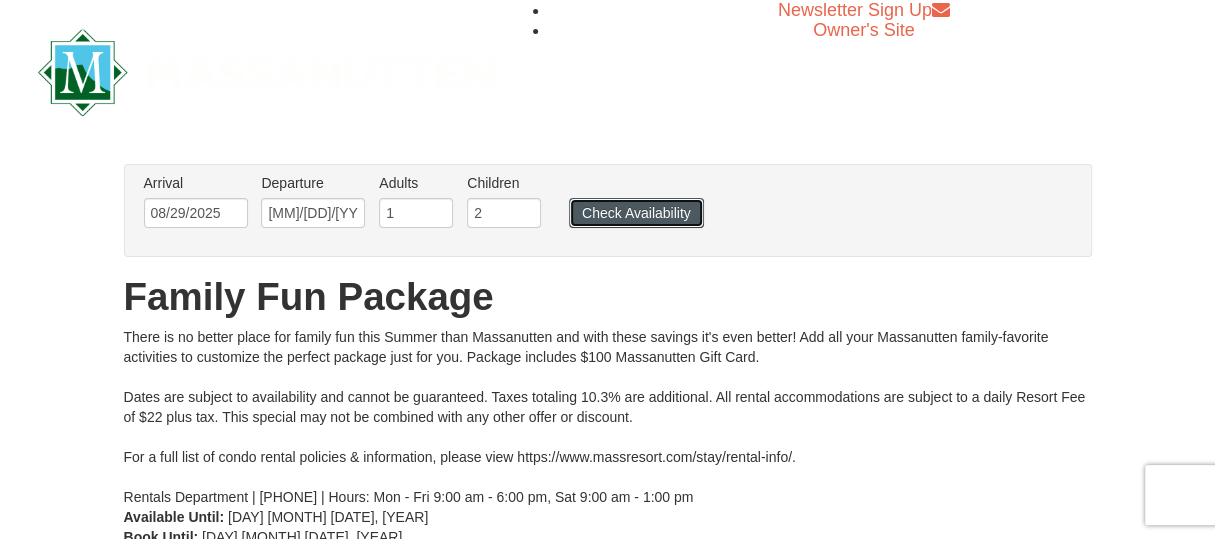 click on "Check Availability" at bounding box center [636, 213] 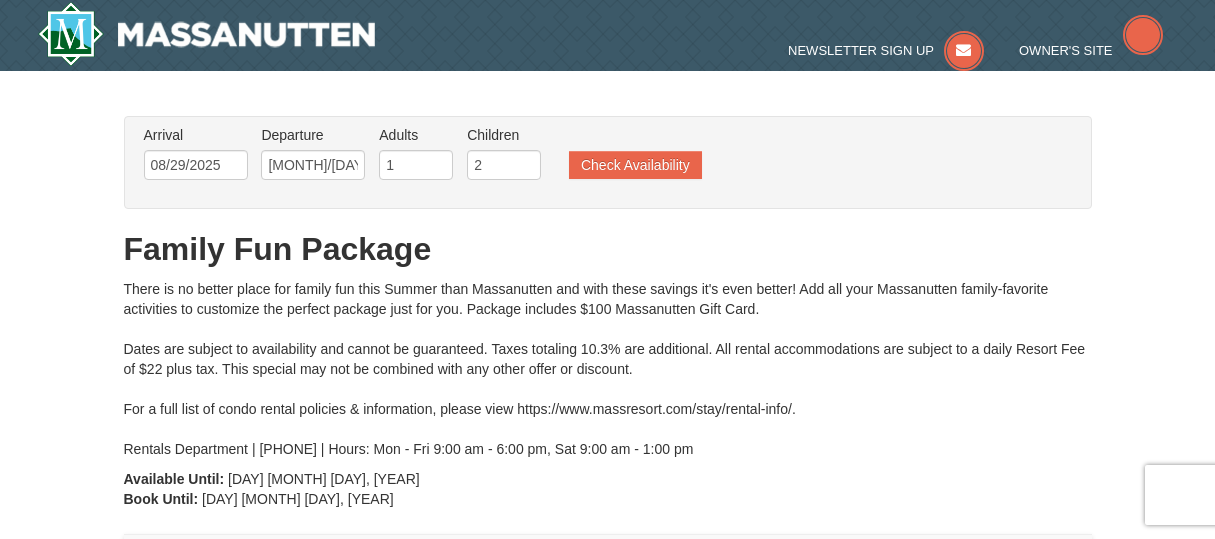 scroll, scrollTop: 0, scrollLeft: 0, axis: both 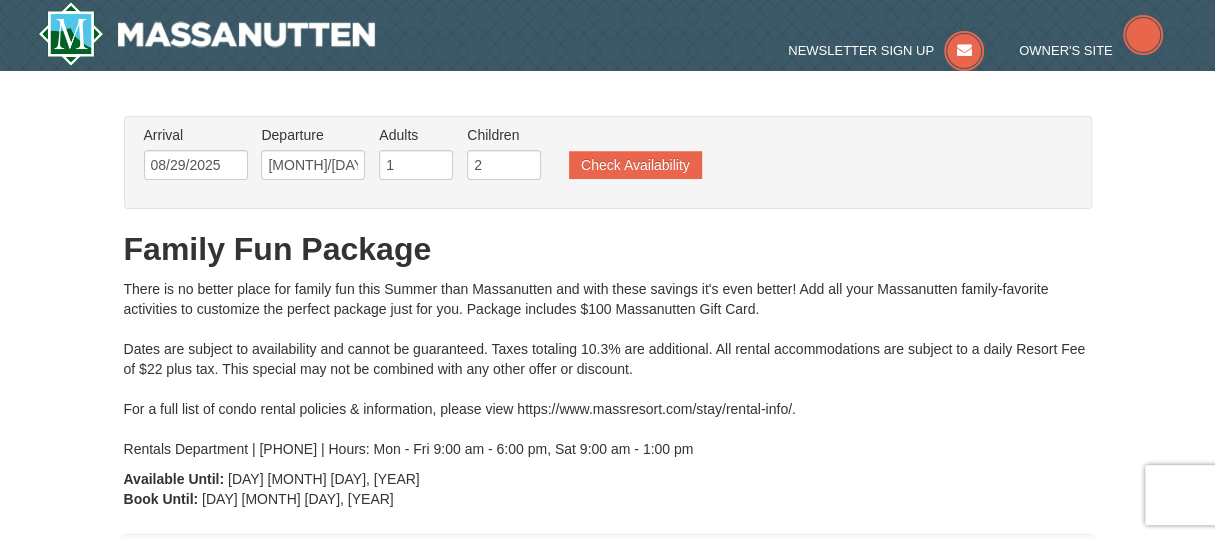 type on "08/29/2025" 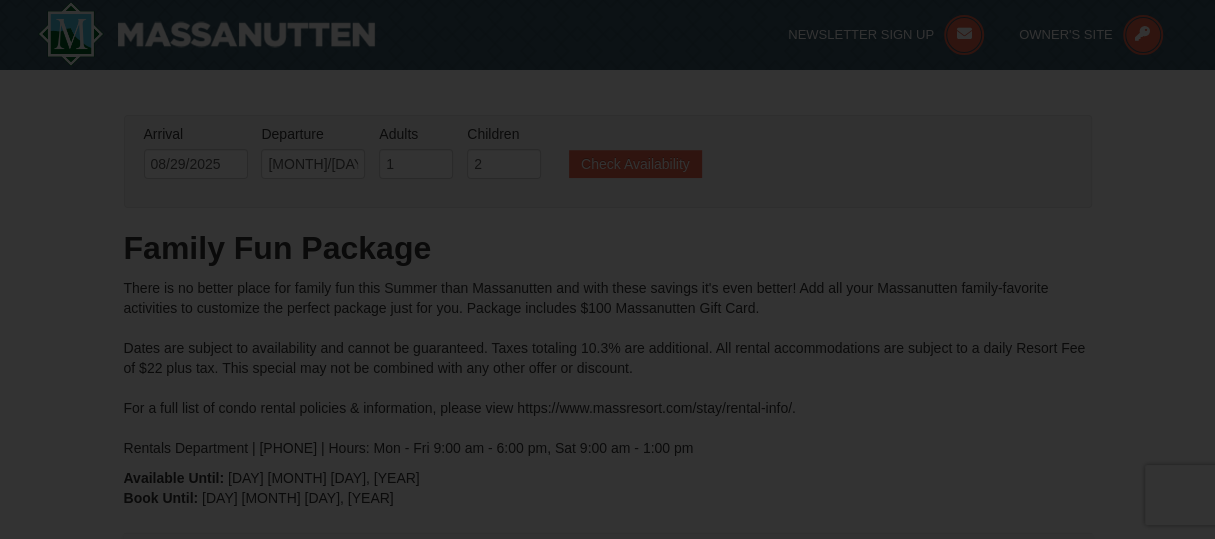 scroll, scrollTop: 213, scrollLeft: 0, axis: vertical 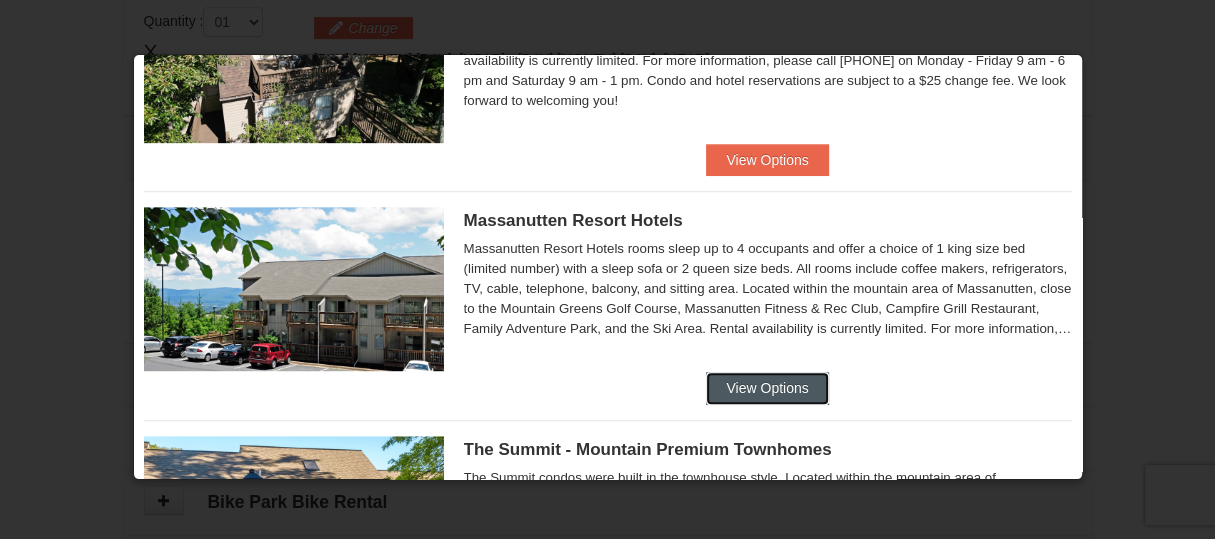 click on "View Options" at bounding box center (767, 388) 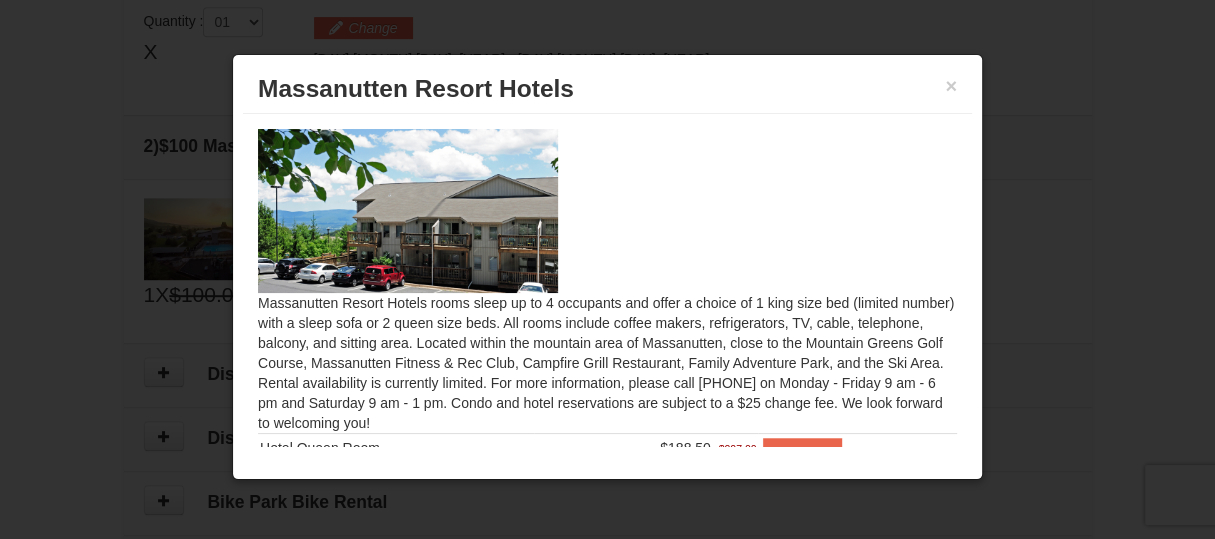 scroll, scrollTop: 62, scrollLeft: 0, axis: vertical 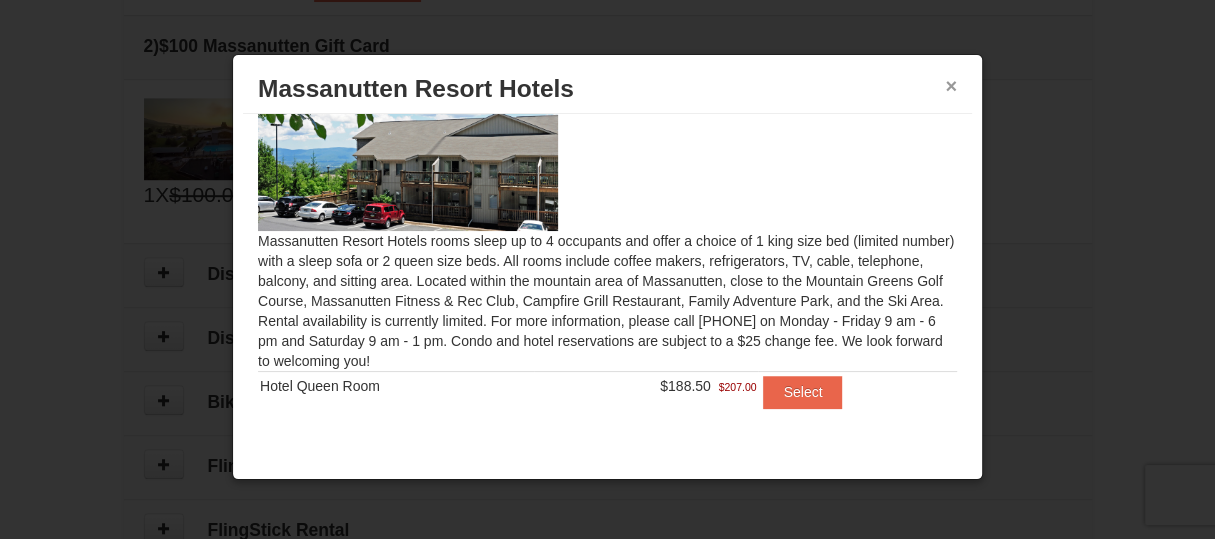 click on "×" at bounding box center (951, 86) 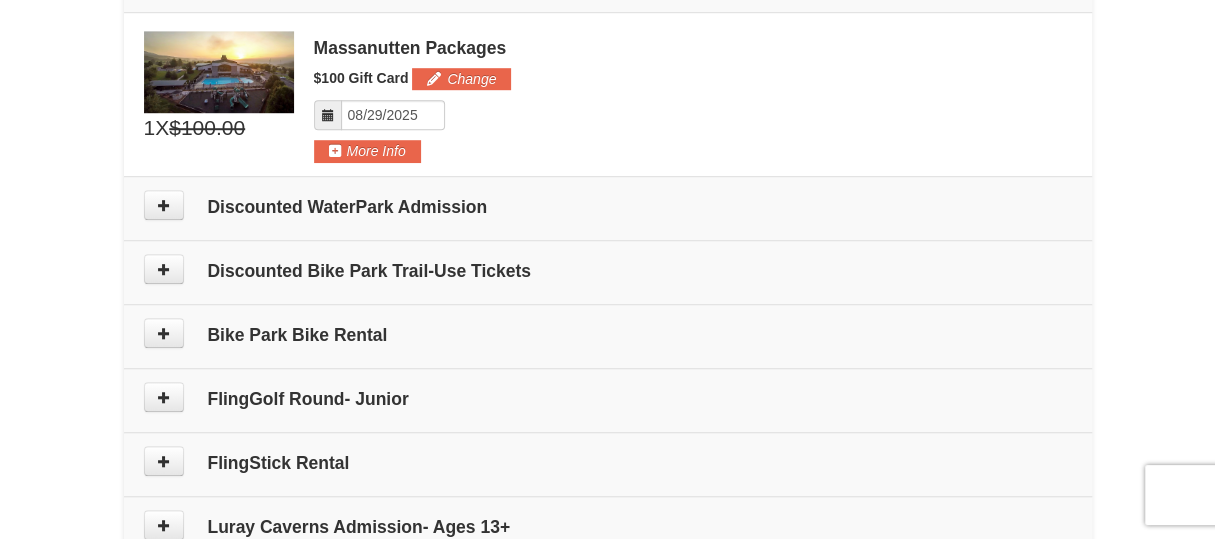 scroll, scrollTop: 910, scrollLeft: 0, axis: vertical 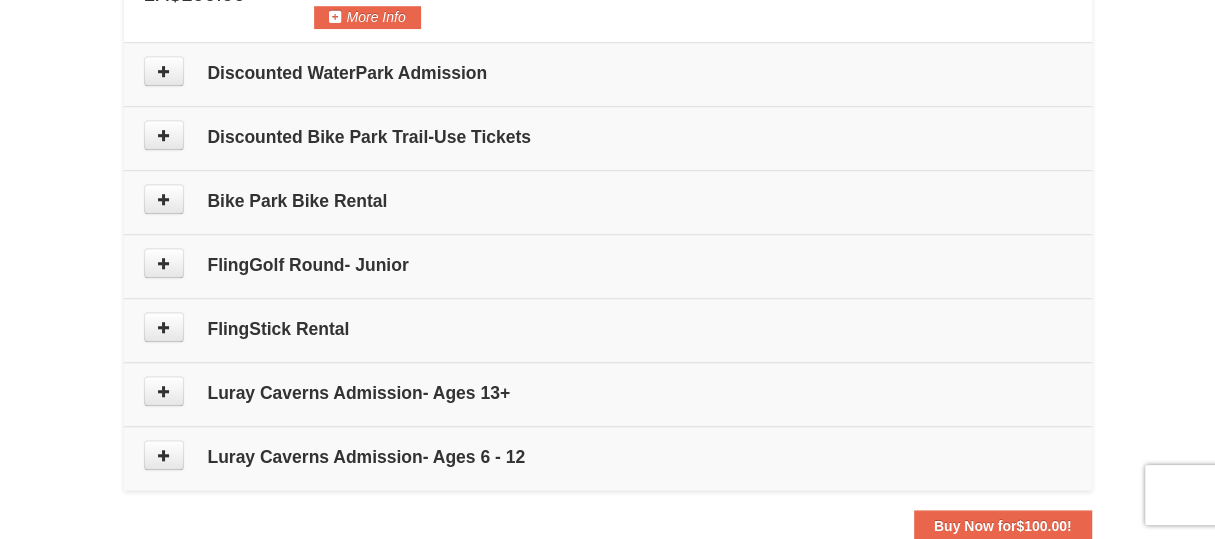 click on "Discounted WaterPark Admission" at bounding box center (608, 73) 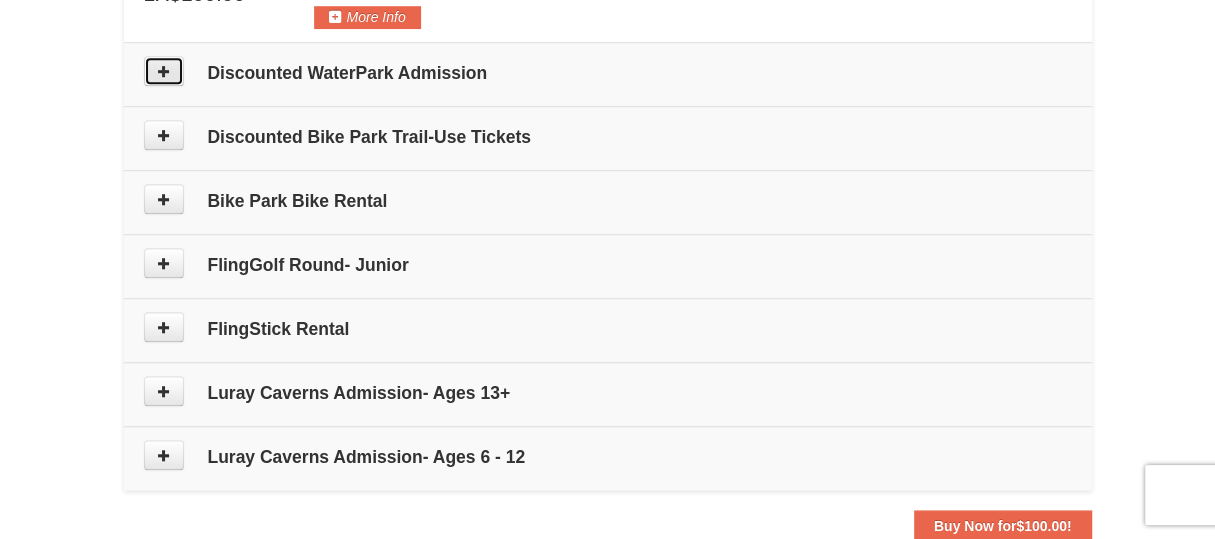 click at bounding box center [164, 71] 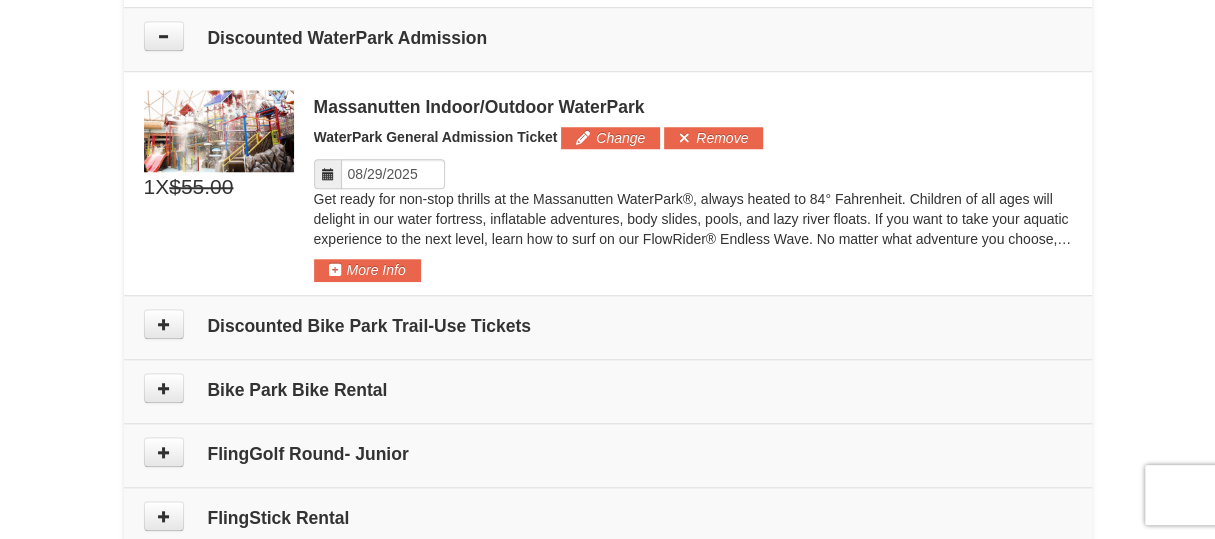 scroll, scrollTop: 949, scrollLeft: 0, axis: vertical 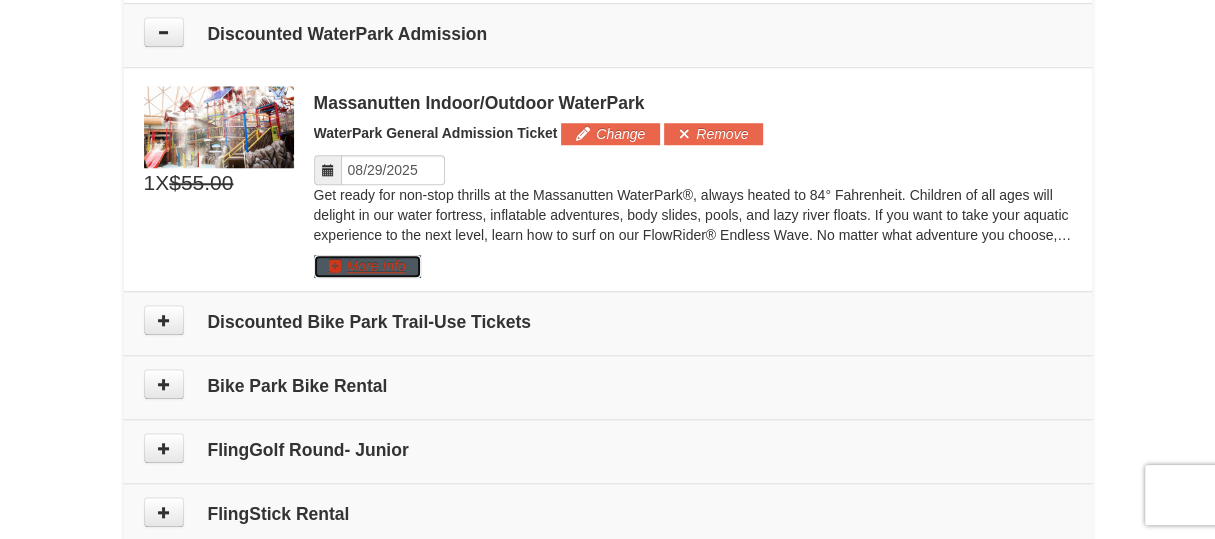 click on "More Info" at bounding box center (367, 266) 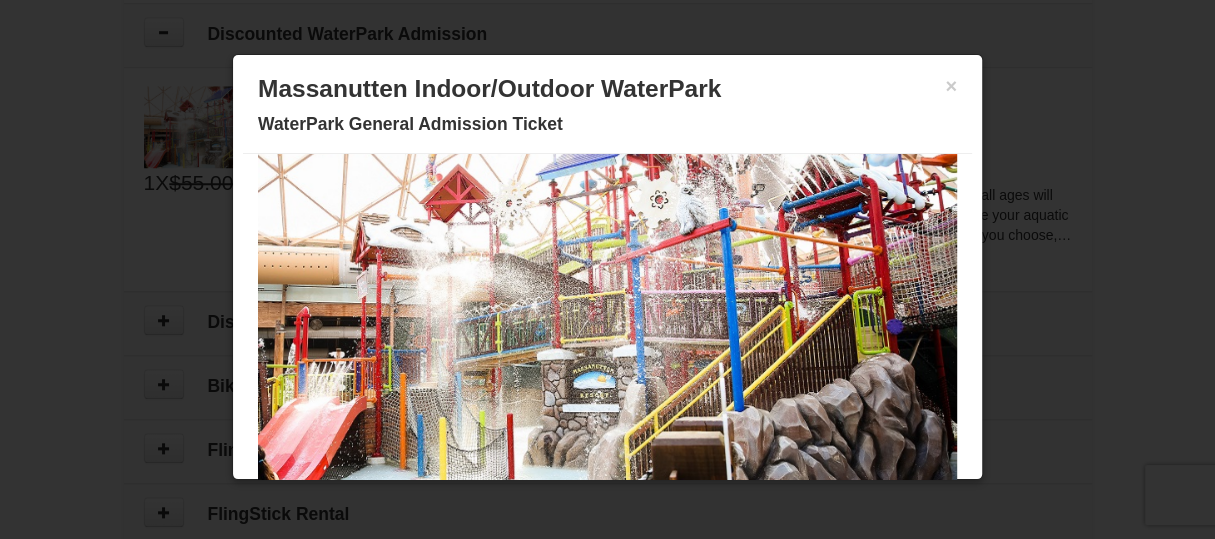 scroll, scrollTop: 137, scrollLeft: 0, axis: vertical 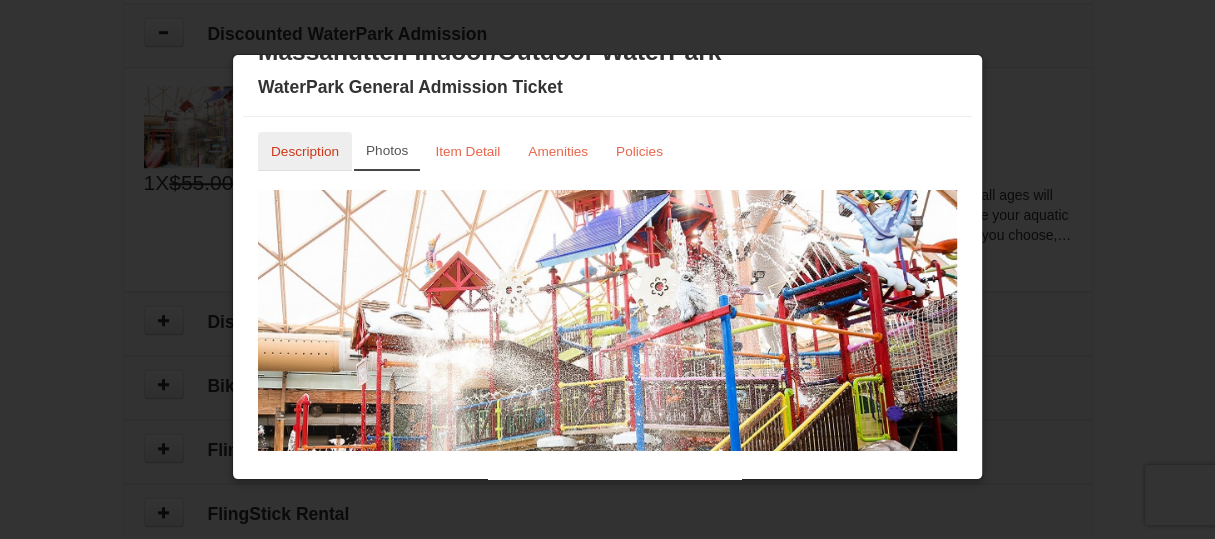 click on "Description" at bounding box center [305, 151] 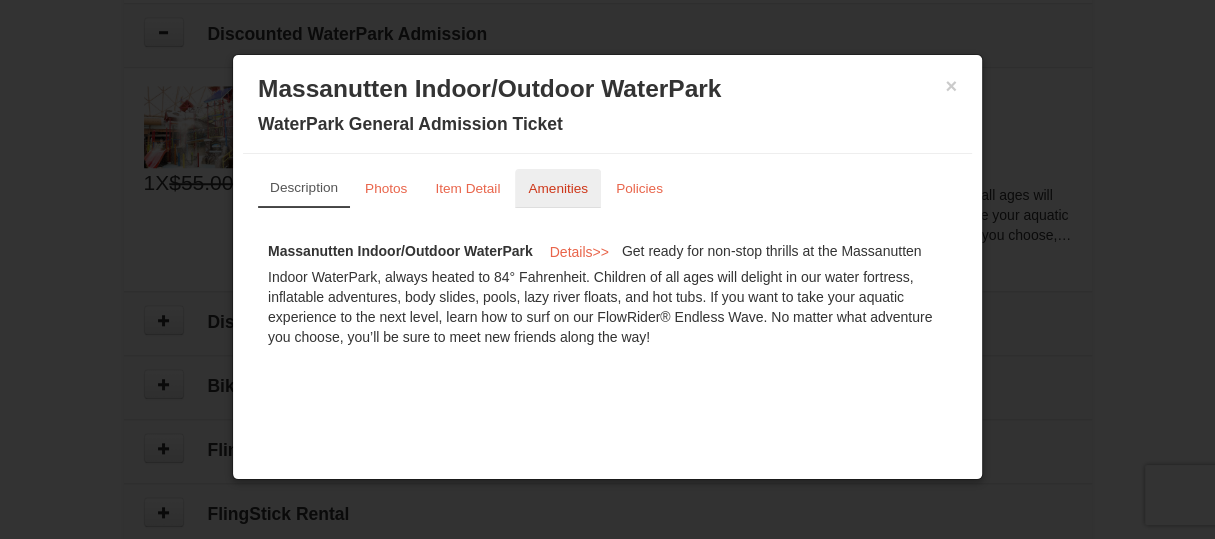 click on "Amenities" at bounding box center (558, 188) 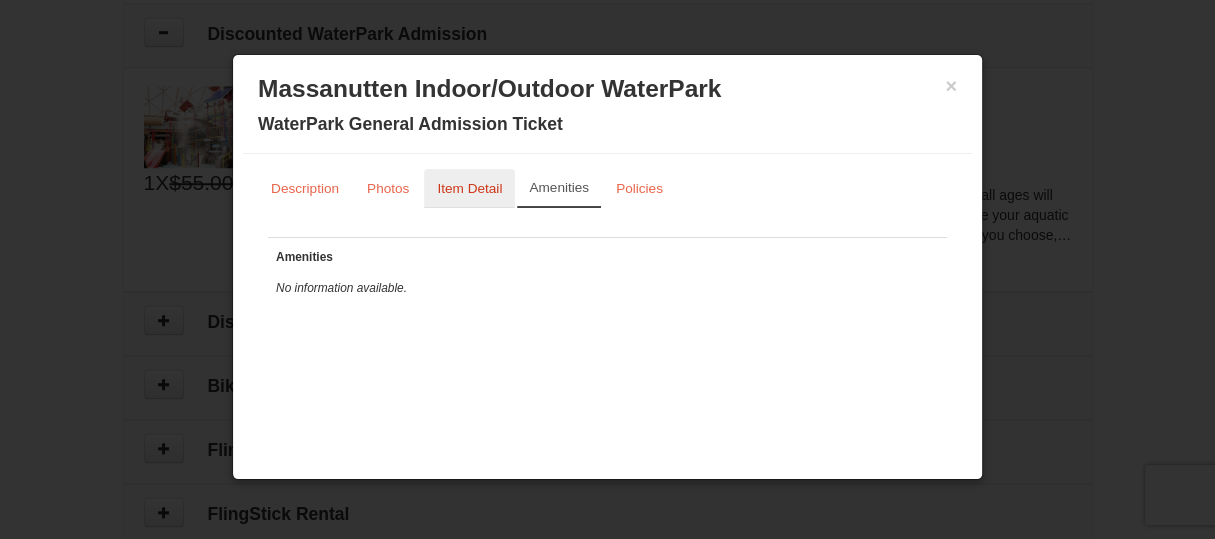 click on "Item Detail" at bounding box center [469, 188] 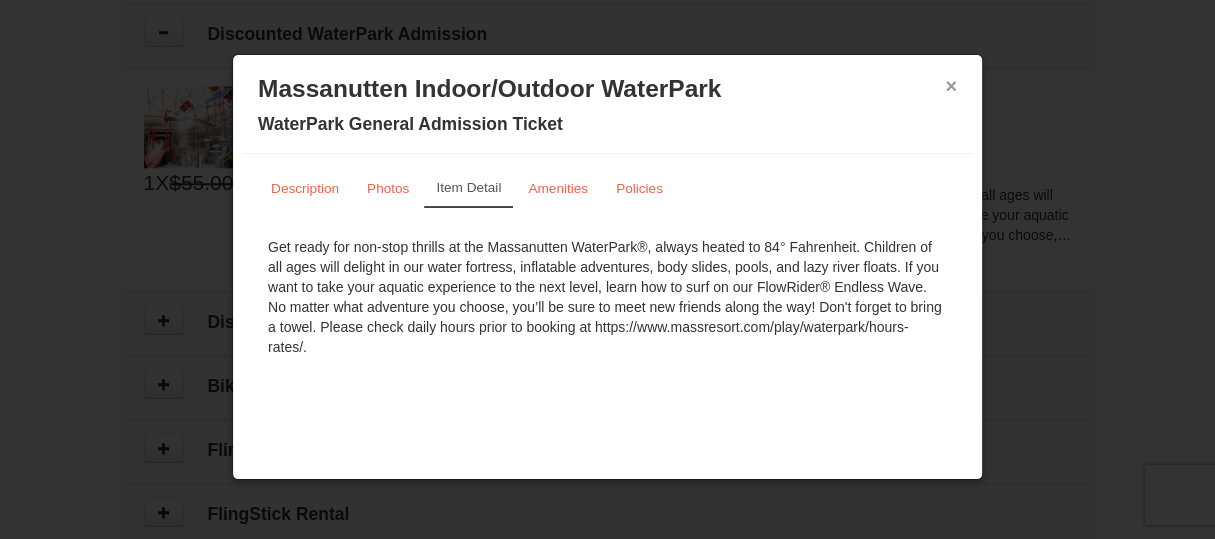 click on "×" at bounding box center [951, 86] 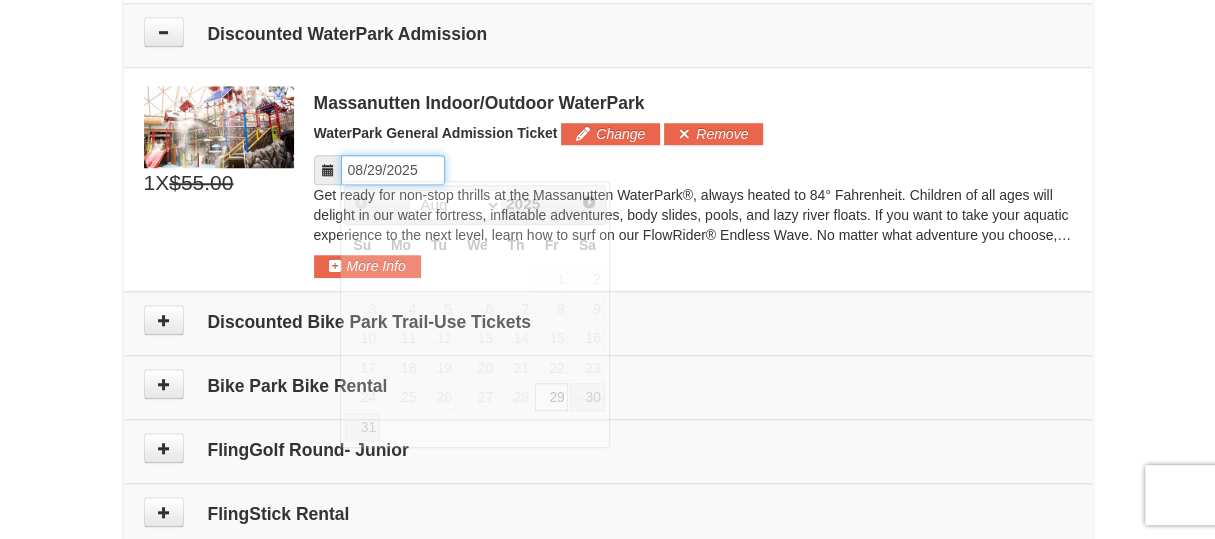 click on "Please format dates MM/DD/YYYY" at bounding box center (393, 170) 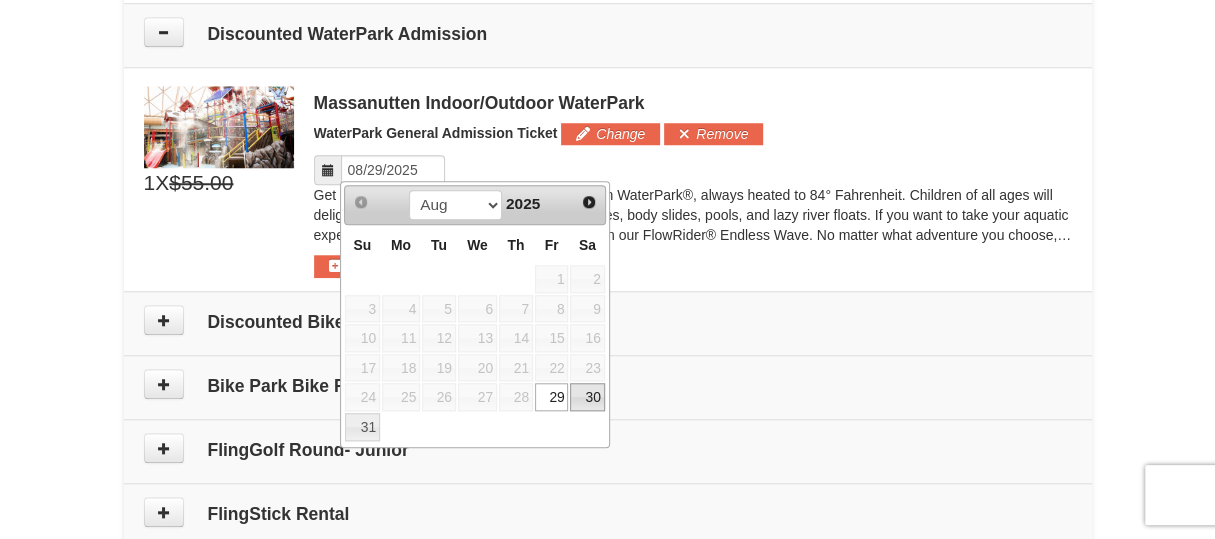 click on "30" at bounding box center [587, 397] 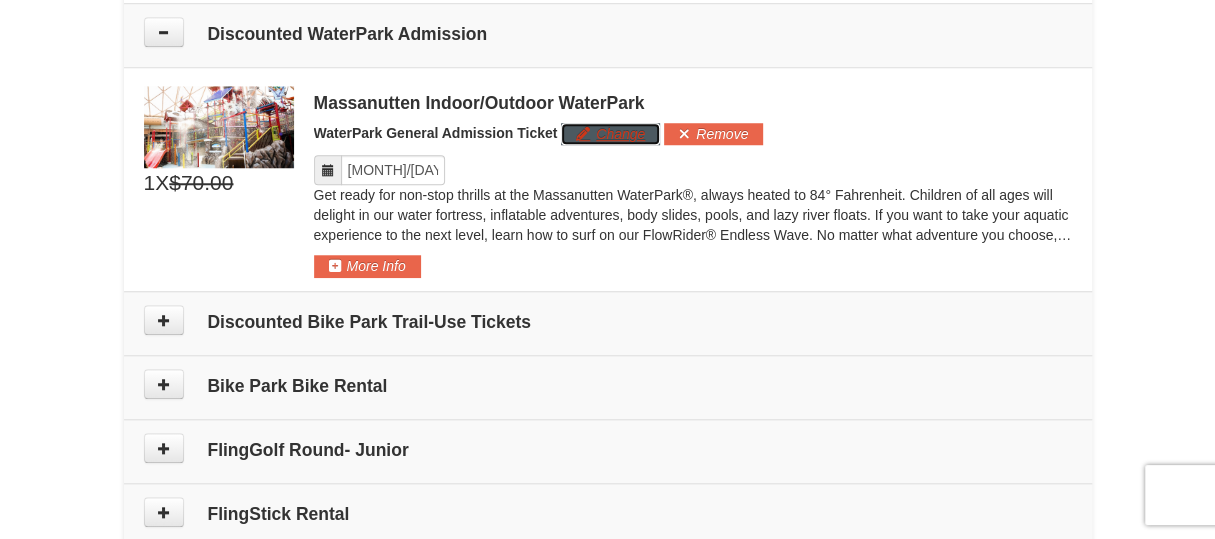 click on "Change" at bounding box center [610, 134] 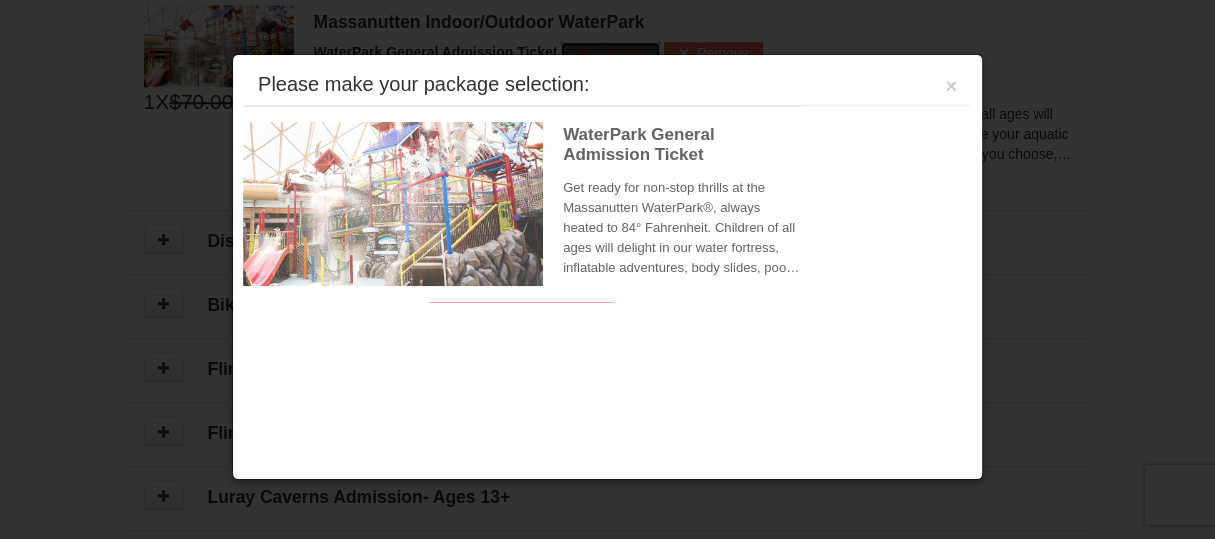 scroll, scrollTop: 1031, scrollLeft: 0, axis: vertical 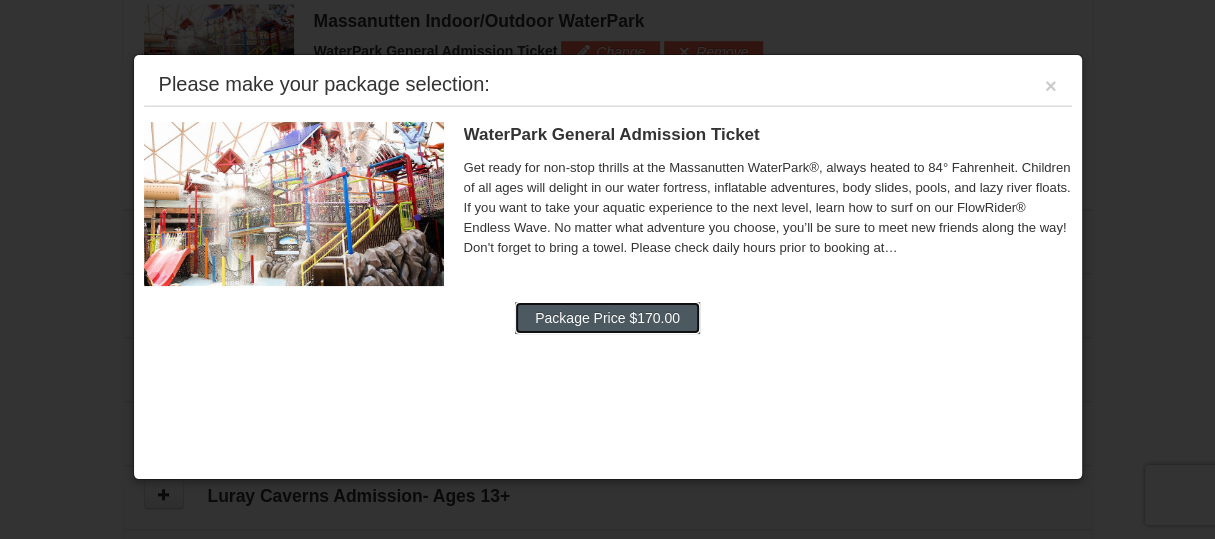 click on "Package Price $170.00" at bounding box center (607, 318) 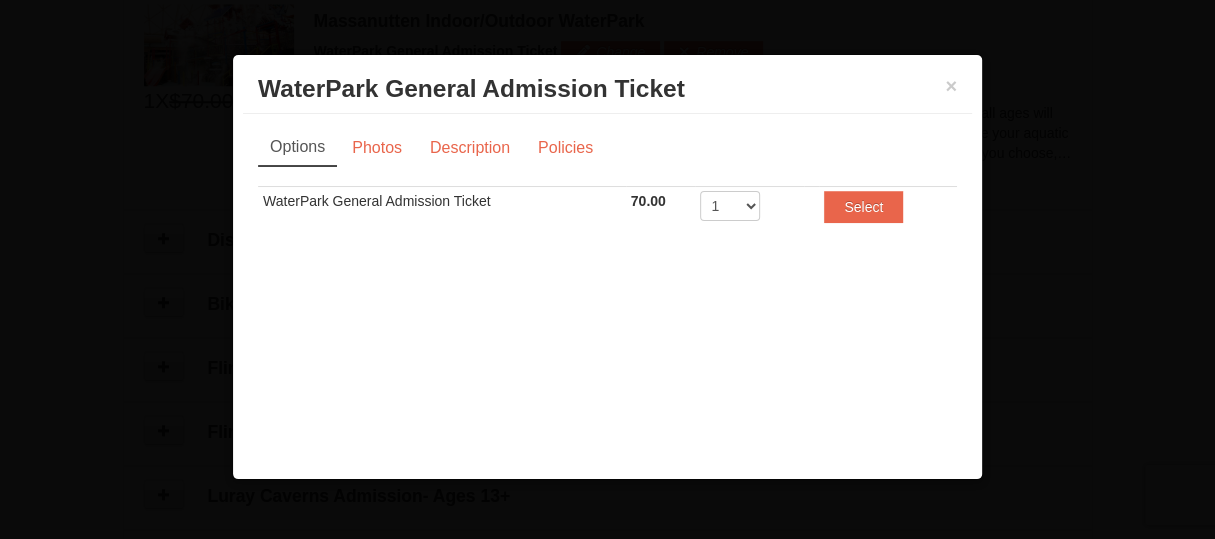 scroll, scrollTop: 0, scrollLeft: 0, axis: both 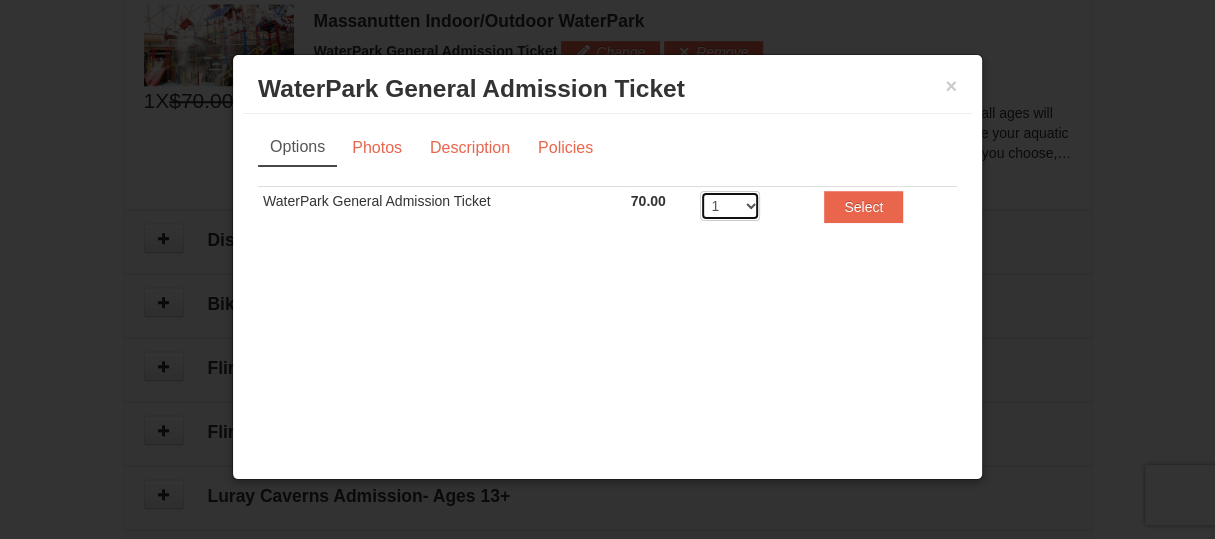 click on "1 2 3 4 5 6 7 8" at bounding box center [730, 206] 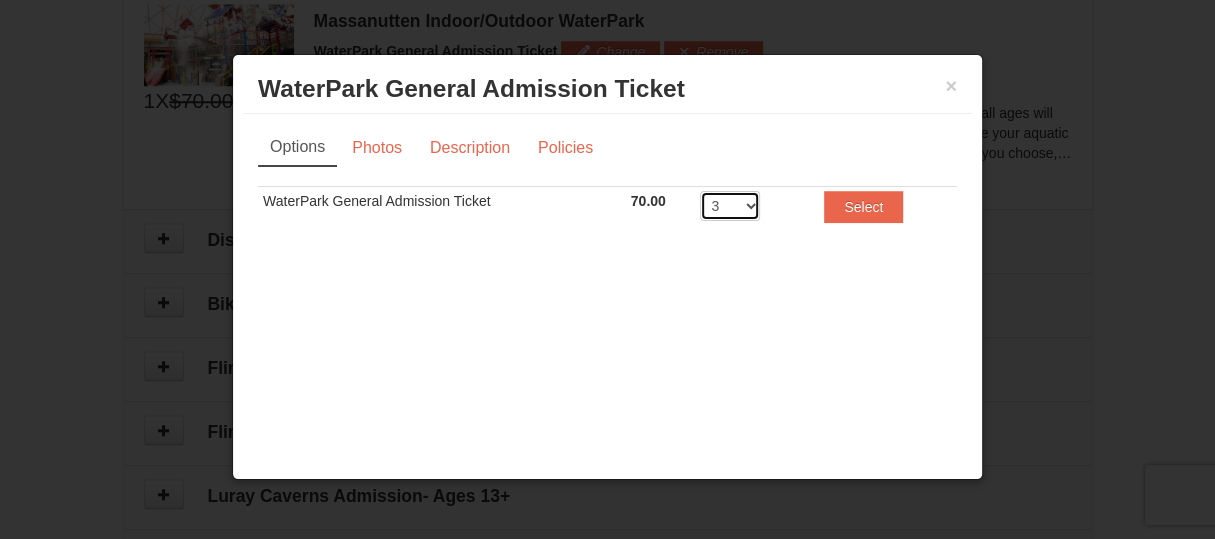 click on "1 2 3 4 5 6 7 8" at bounding box center [730, 206] 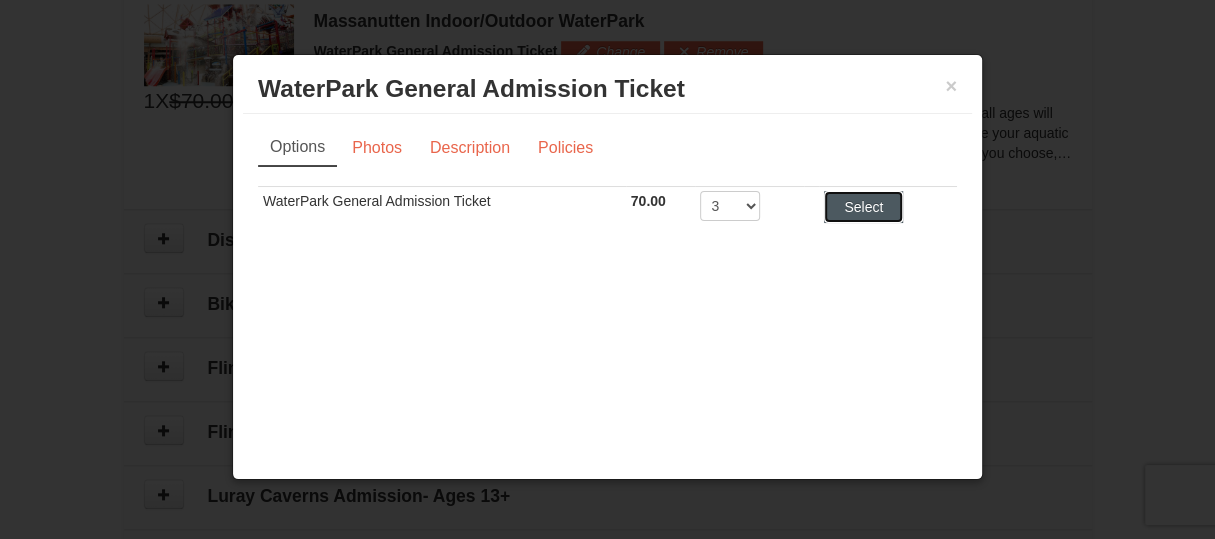 click on "Select" at bounding box center [863, 207] 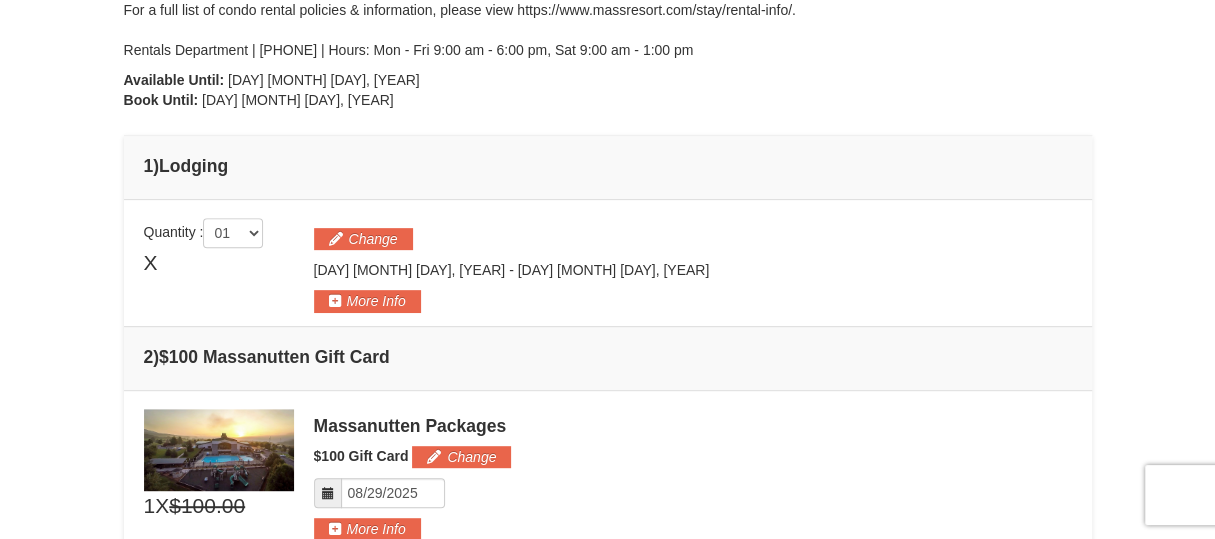 scroll, scrollTop: 400, scrollLeft: 0, axis: vertical 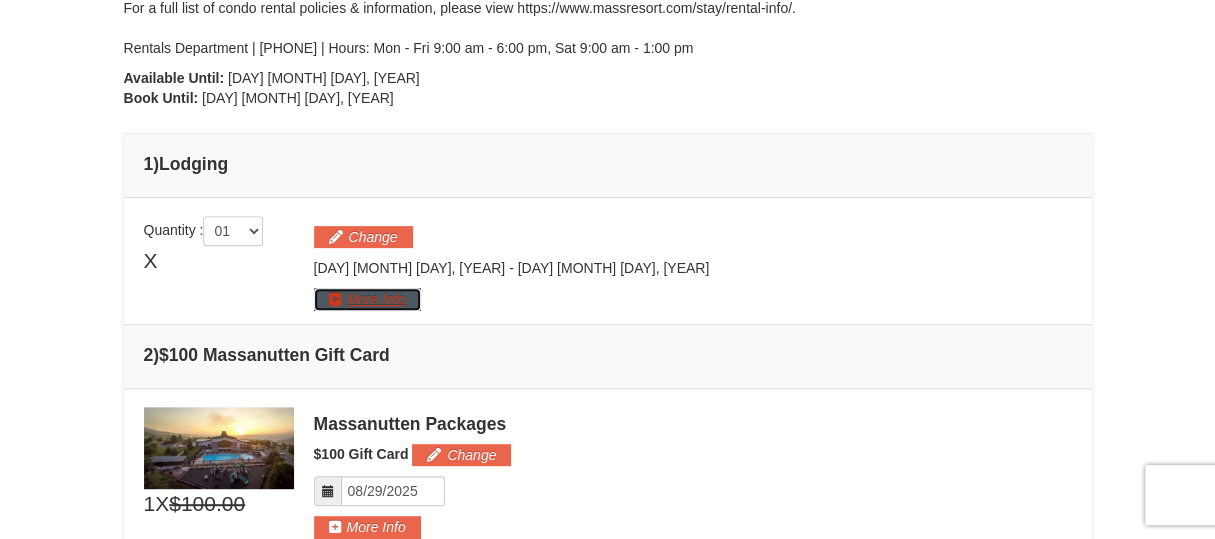 click on "More Info" at bounding box center [367, 299] 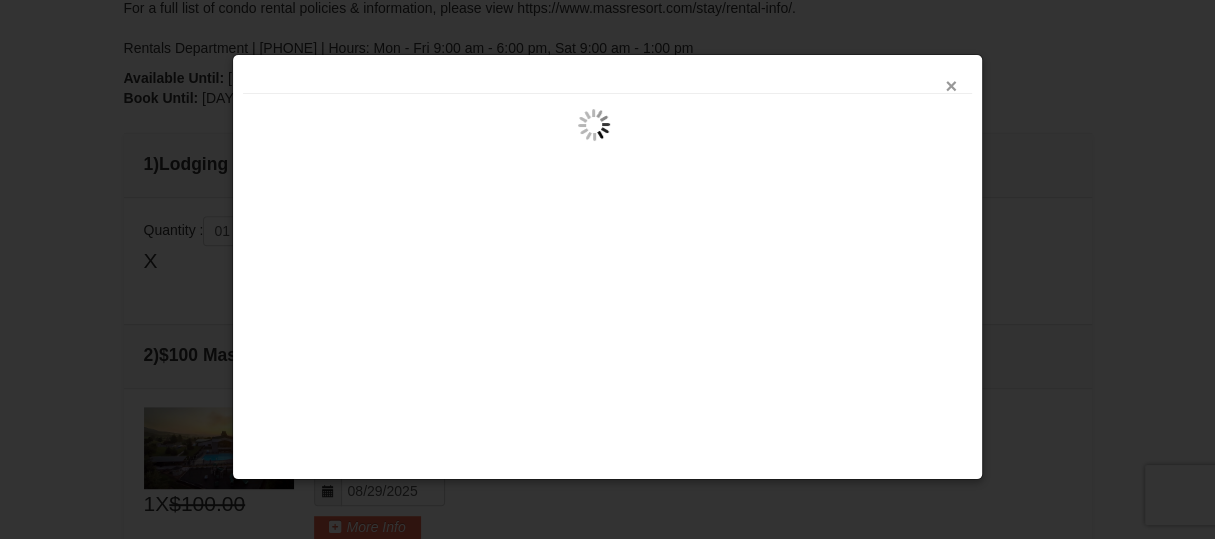 click on "×" at bounding box center (951, 86) 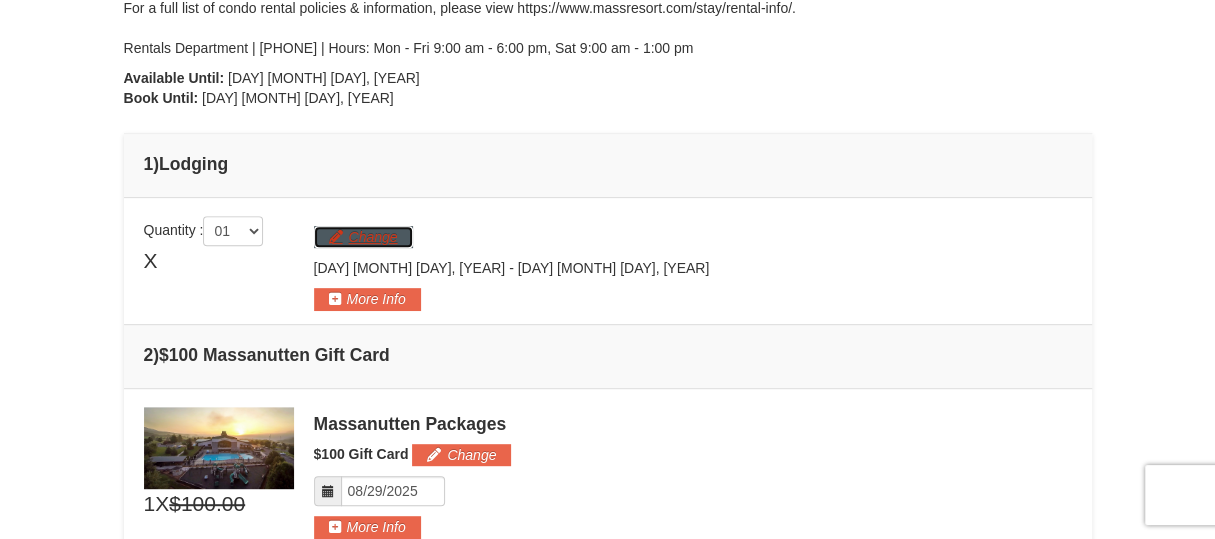 click on "Change" at bounding box center (363, 237) 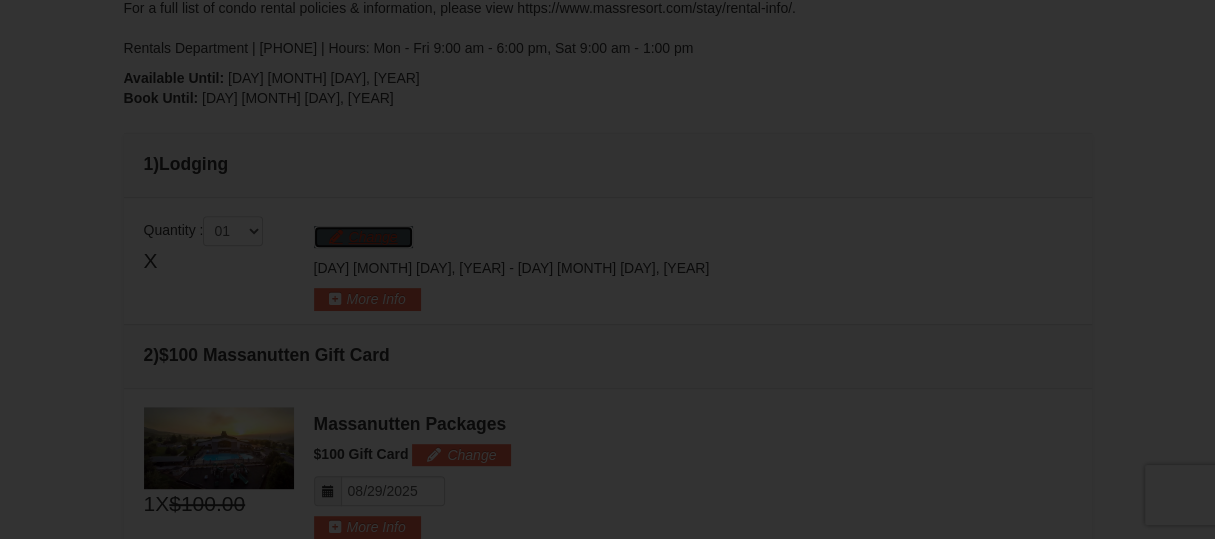 scroll, scrollTop: 434, scrollLeft: 0, axis: vertical 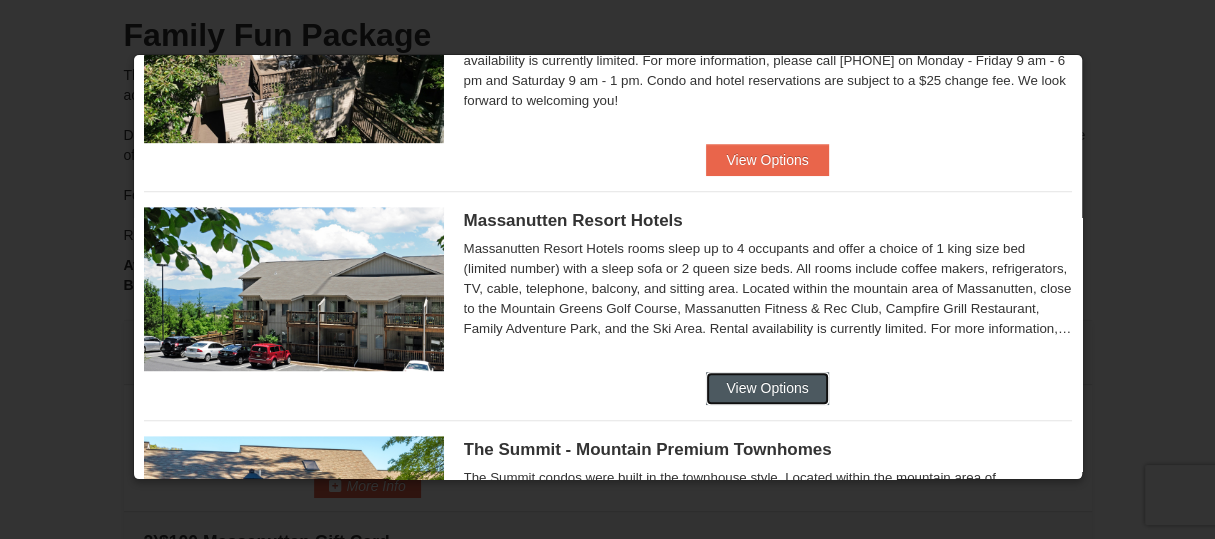 click on "View Options" at bounding box center [767, 388] 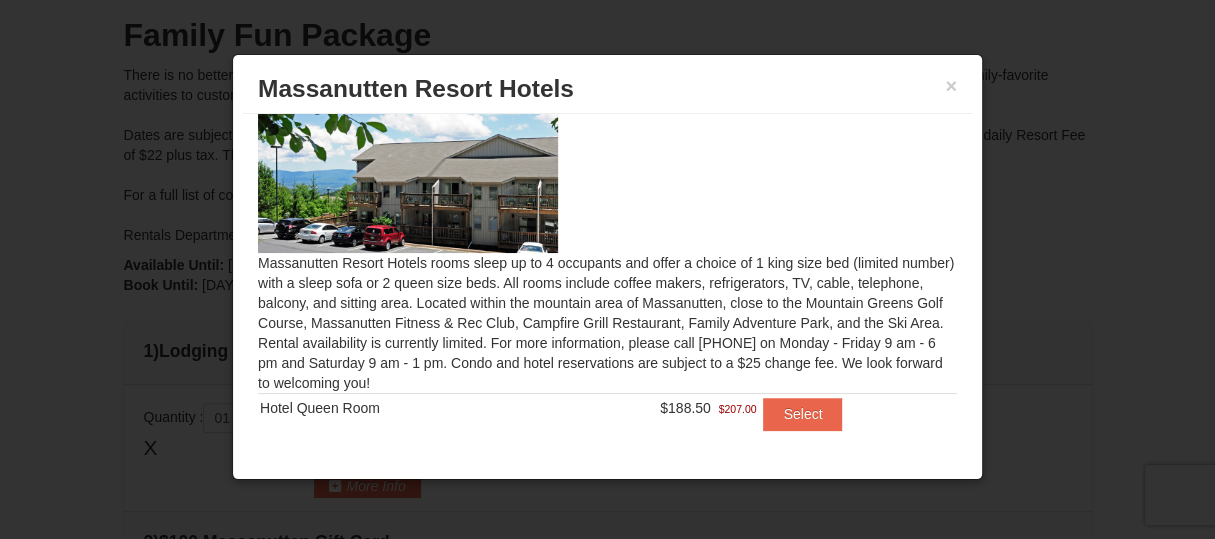 scroll, scrollTop: 62, scrollLeft: 0, axis: vertical 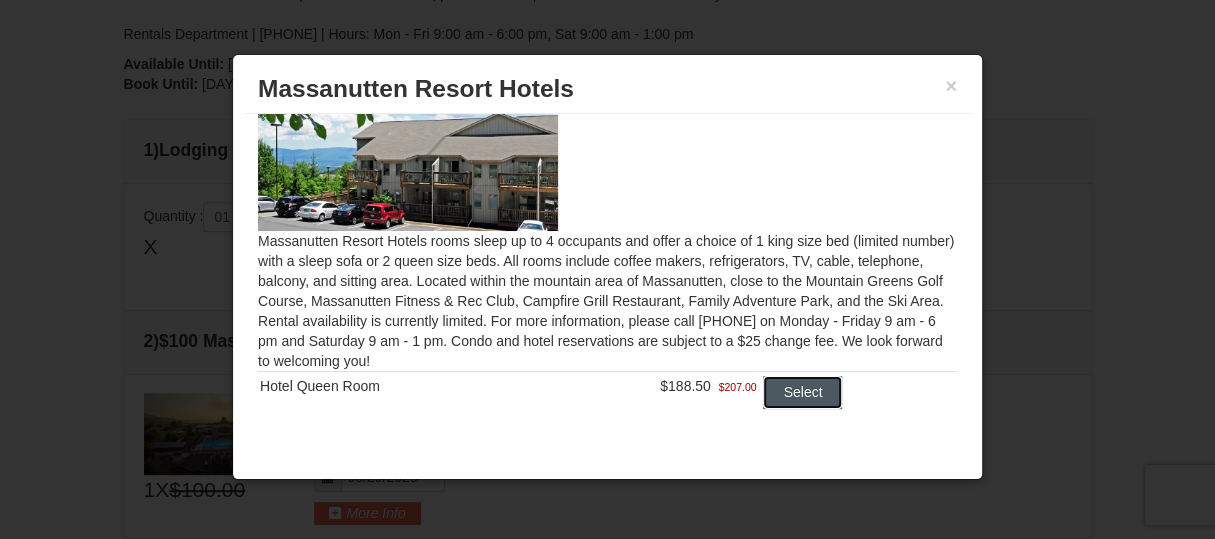click on "Select" at bounding box center [802, 392] 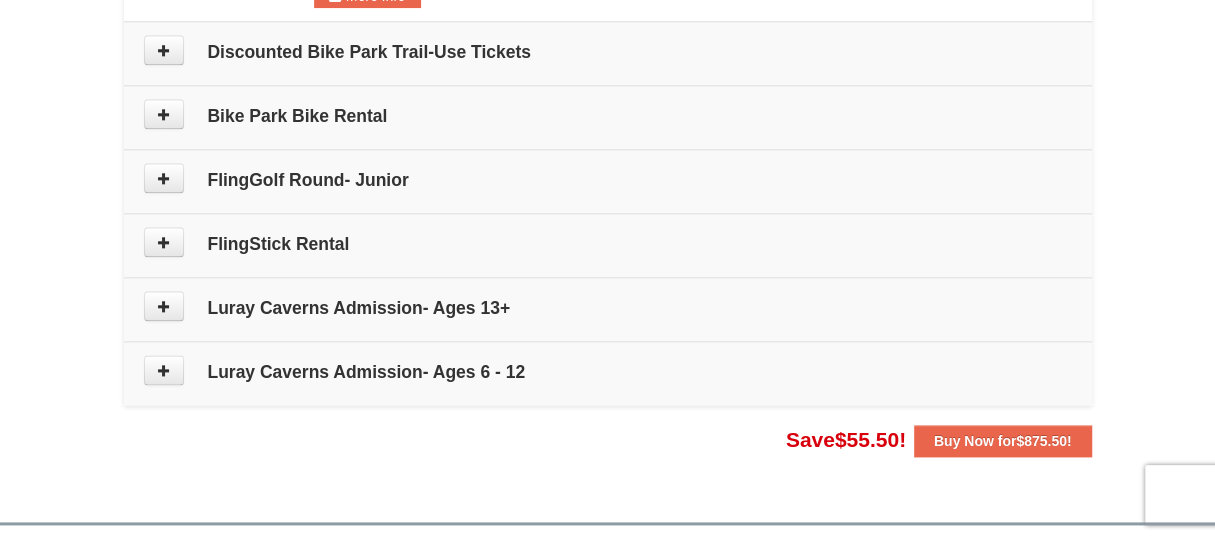 scroll, scrollTop: 1313, scrollLeft: 0, axis: vertical 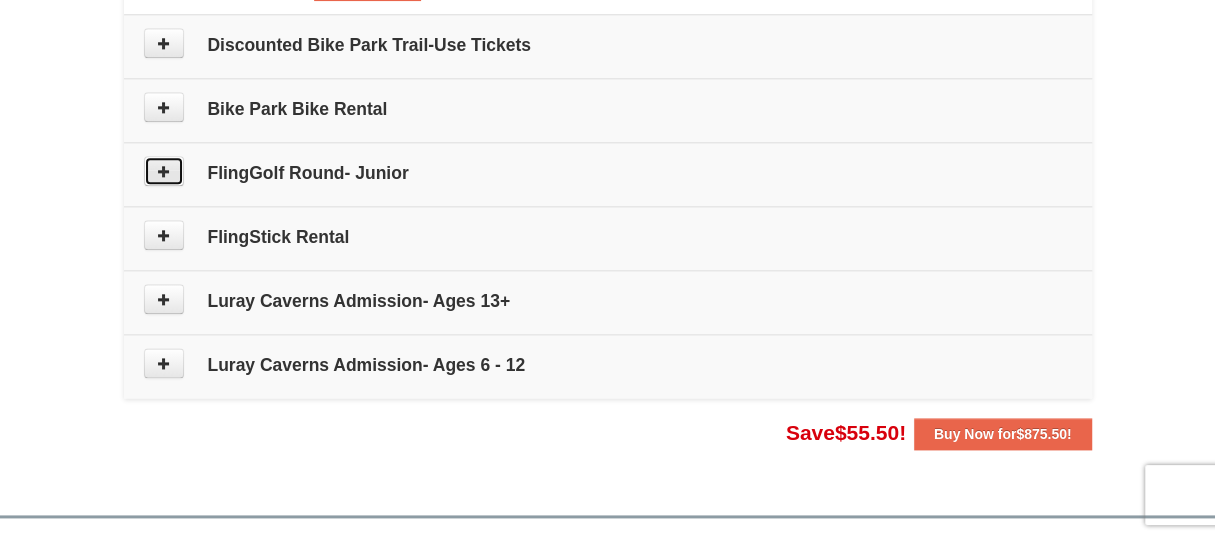 click at bounding box center (164, 171) 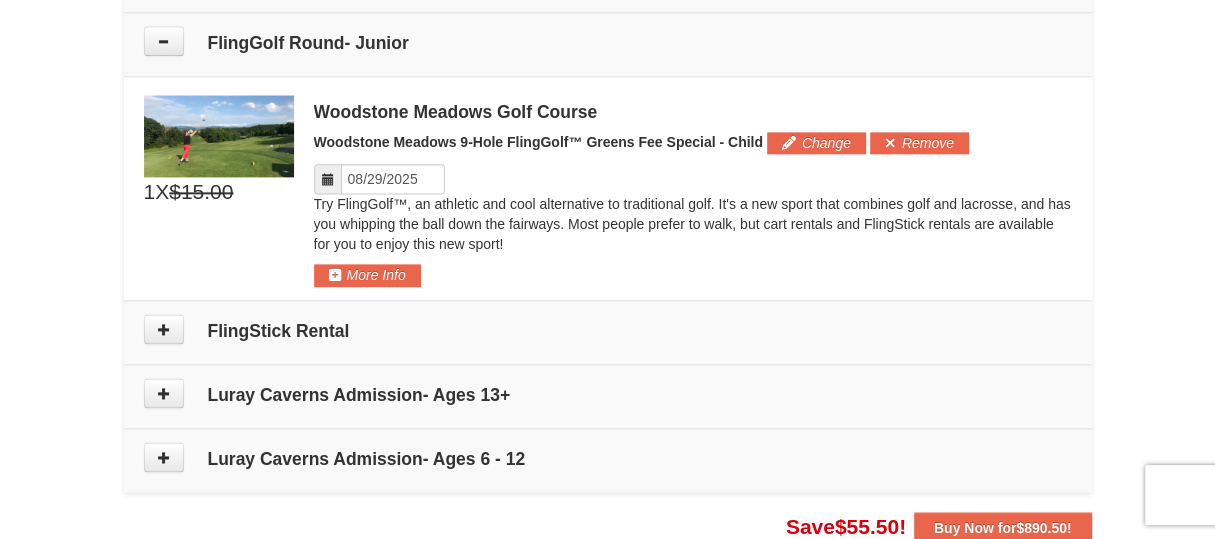 scroll, scrollTop: 1450, scrollLeft: 0, axis: vertical 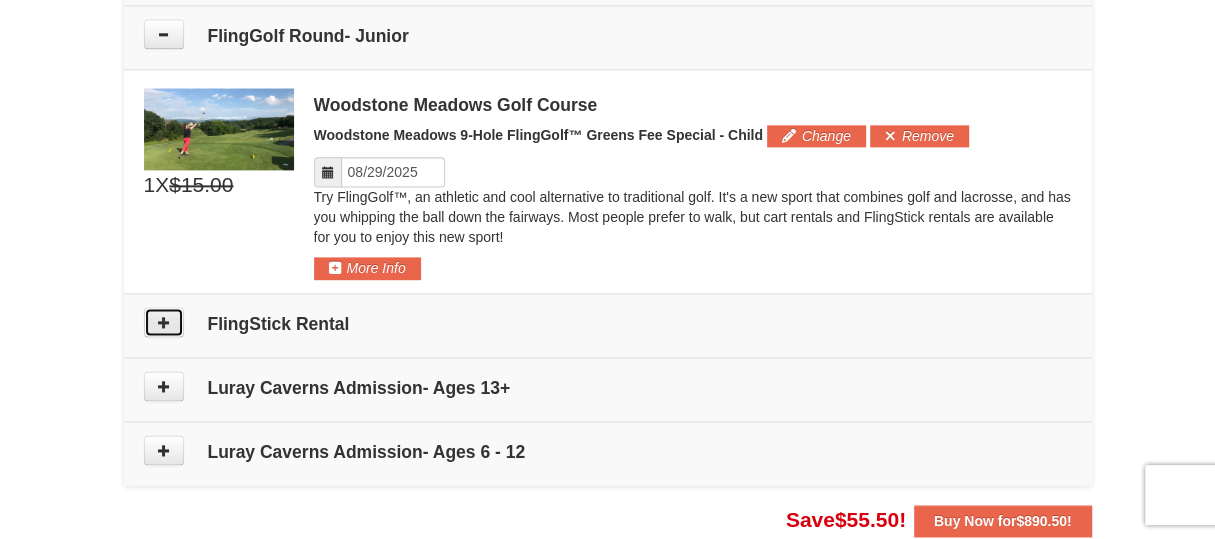 click at bounding box center [164, 322] 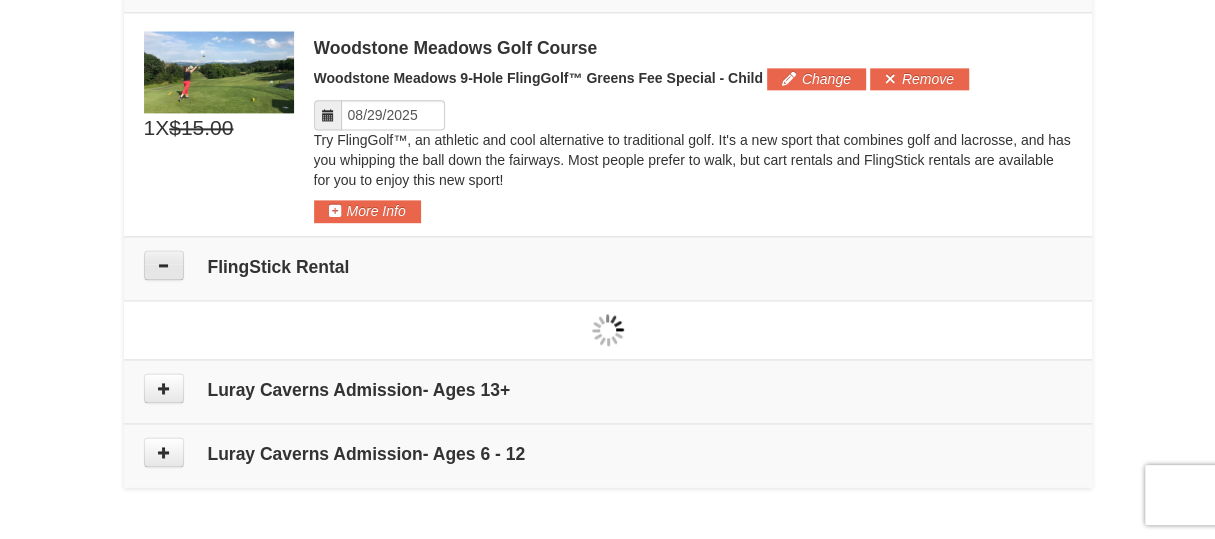 type on "[MONTH]/[DAY]/[YEAR]" 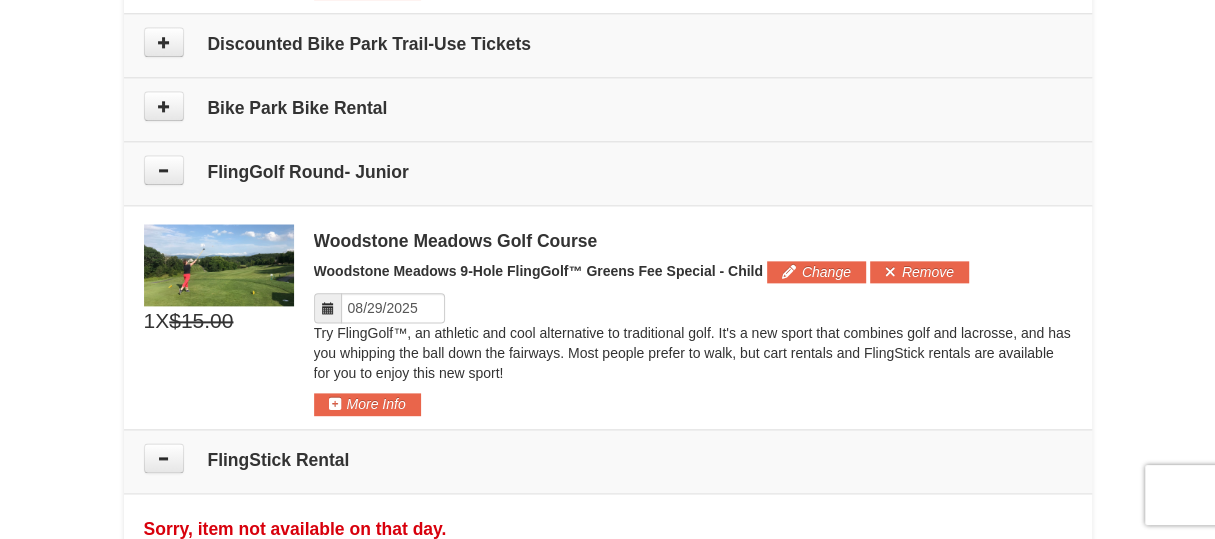scroll, scrollTop: 1336, scrollLeft: 0, axis: vertical 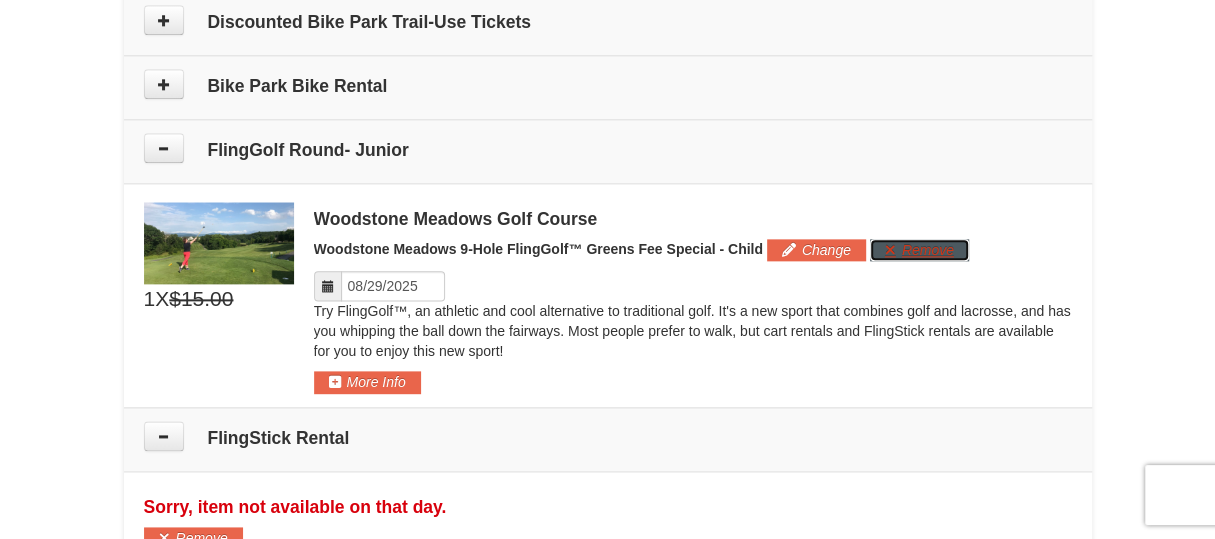 click on "Remove" at bounding box center [919, 250] 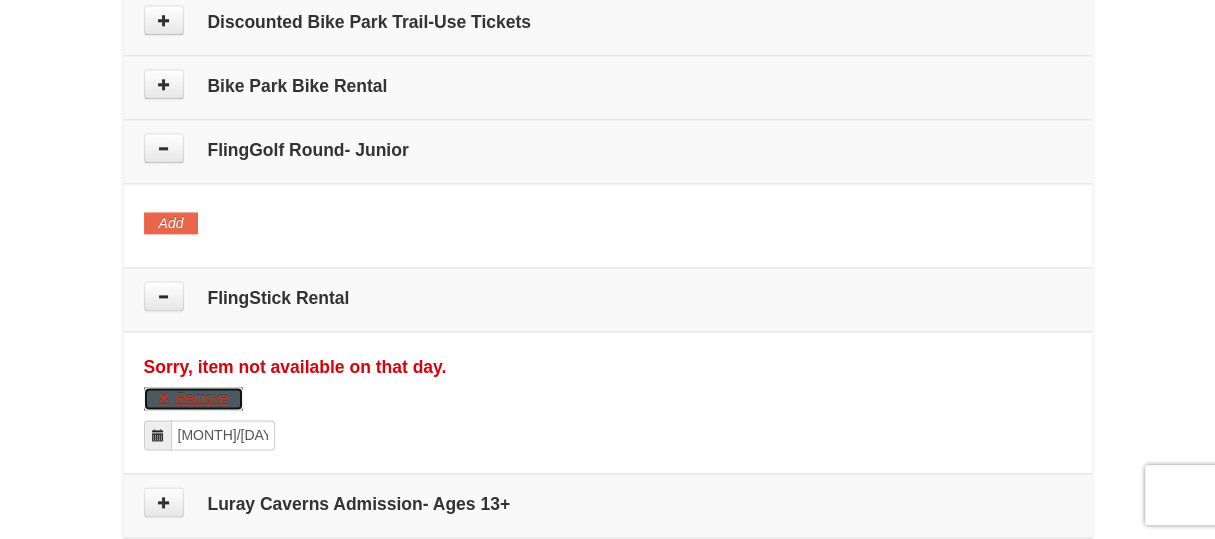 click on "Remove" at bounding box center [193, 398] 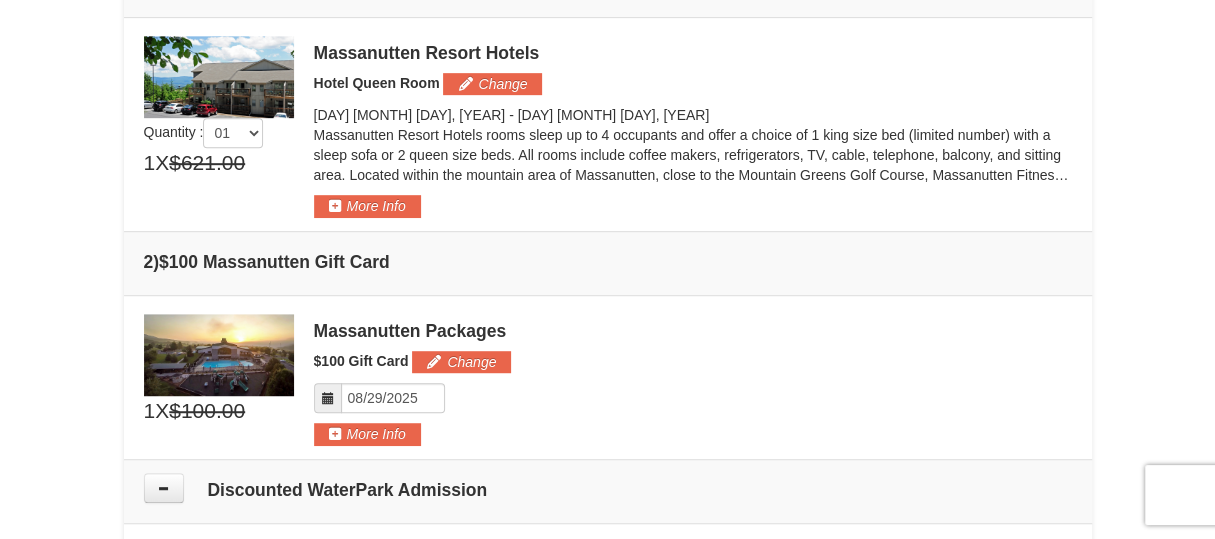 scroll, scrollTop: 536, scrollLeft: 0, axis: vertical 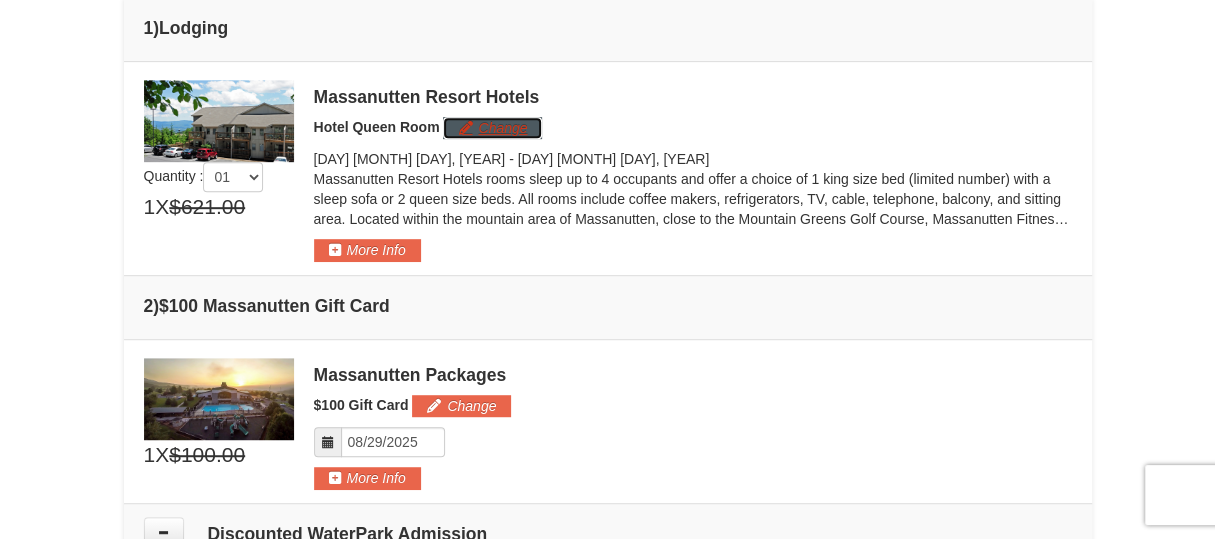 click on "Change" at bounding box center (492, 128) 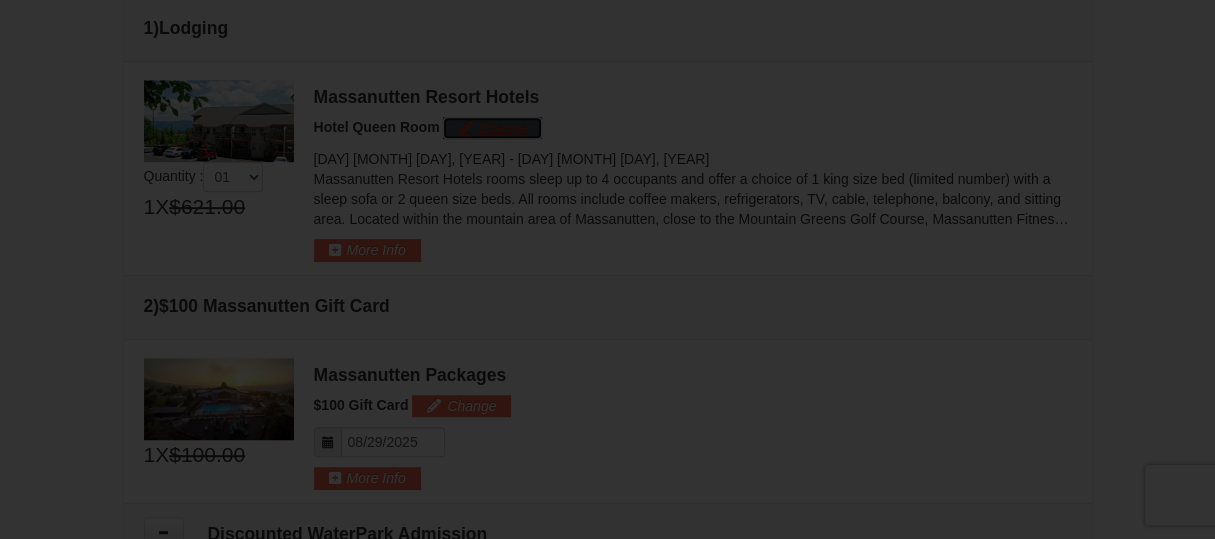 scroll, scrollTop: 544, scrollLeft: 0, axis: vertical 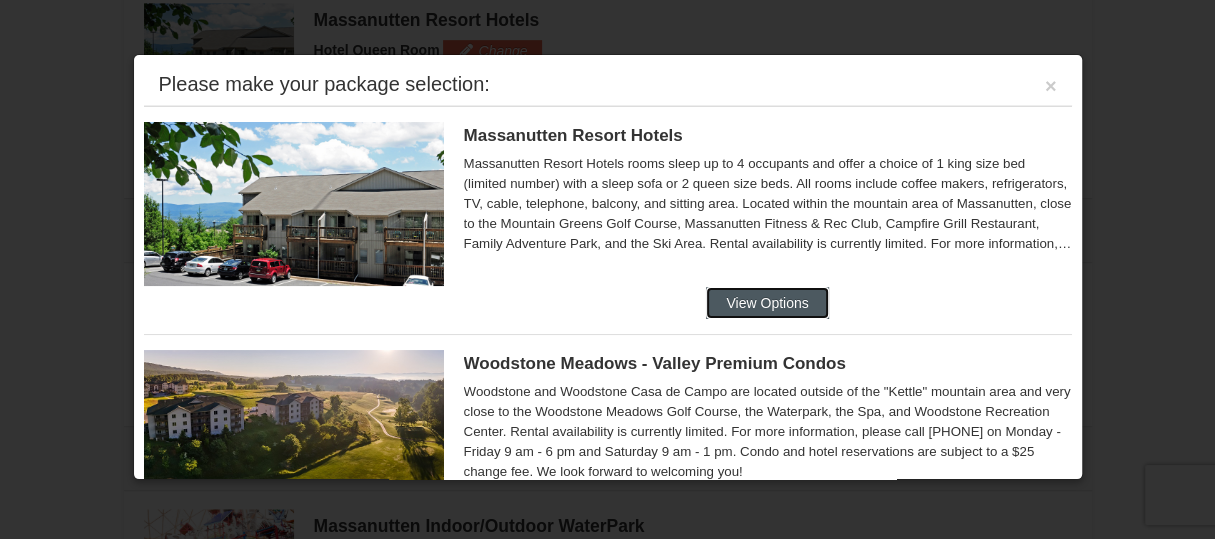 click on "View Options" at bounding box center (767, 303) 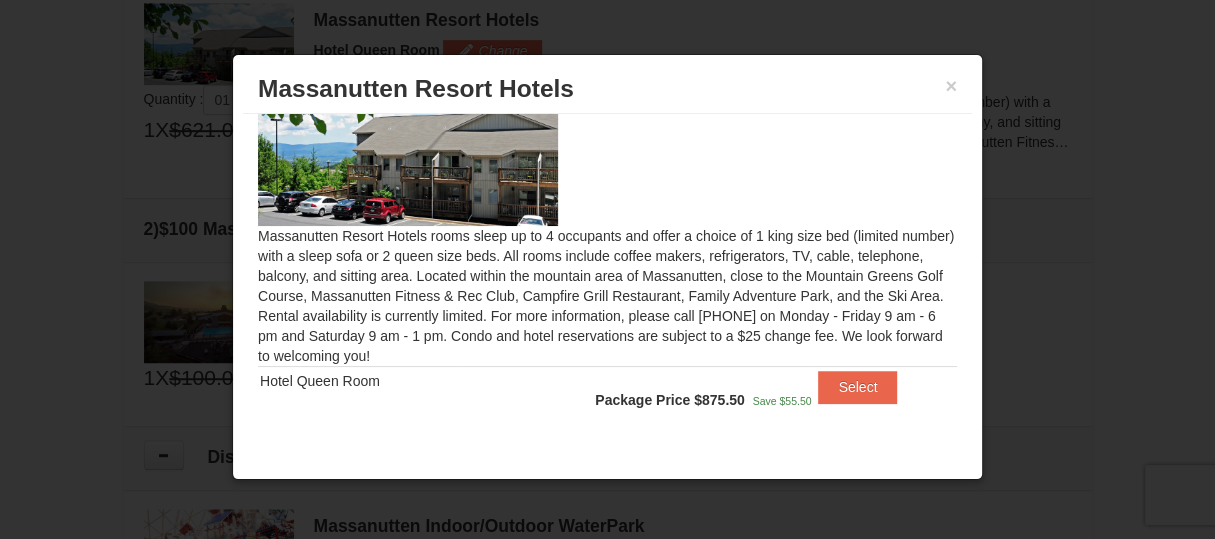 scroll, scrollTop: 69, scrollLeft: 0, axis: vertical 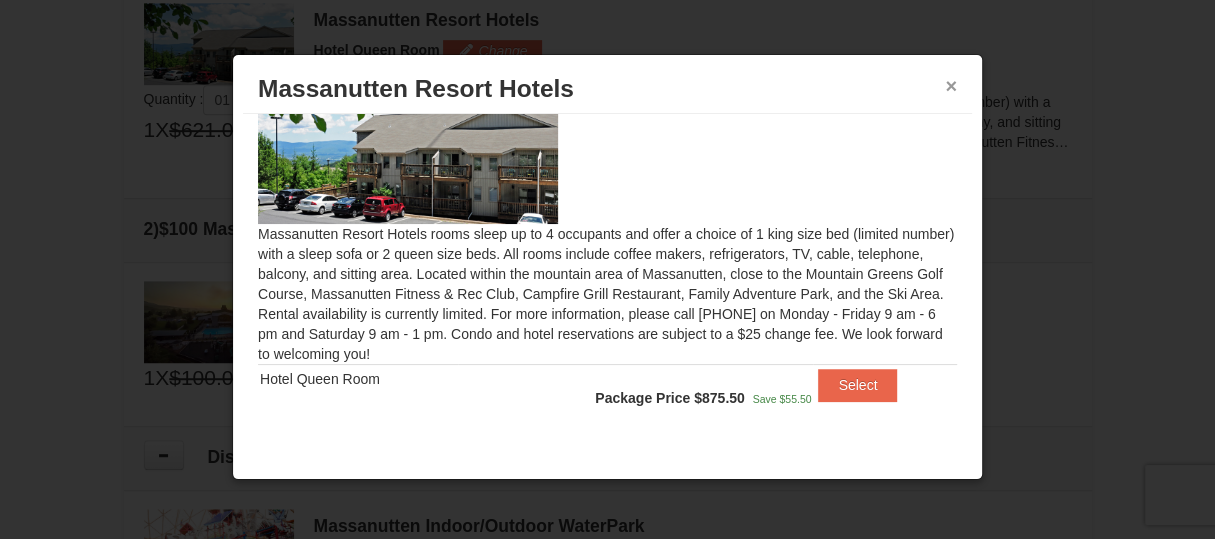 click on "×" at bounding box center (951, 86) 